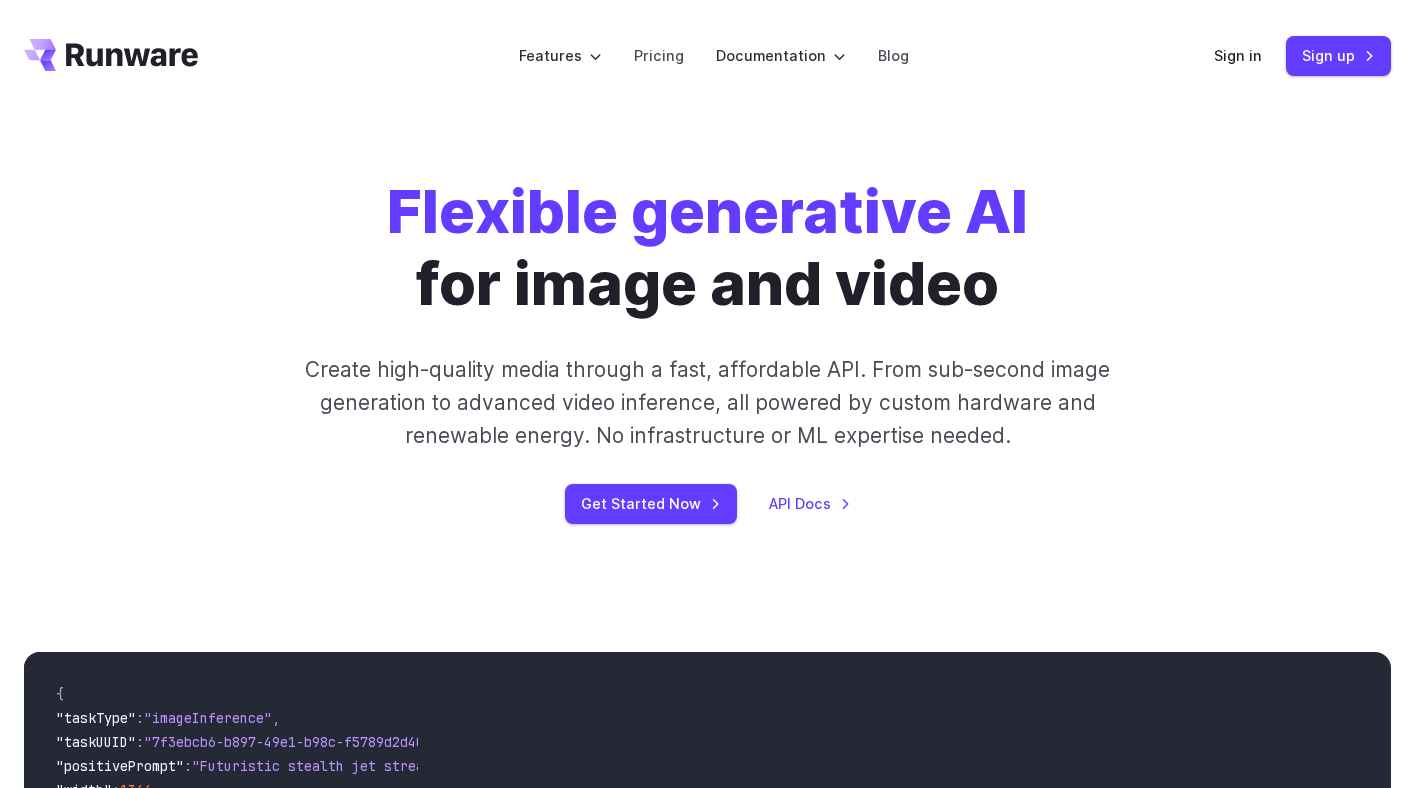 scroll, scrollTop: 0, scrollLeft: 0, axis: both 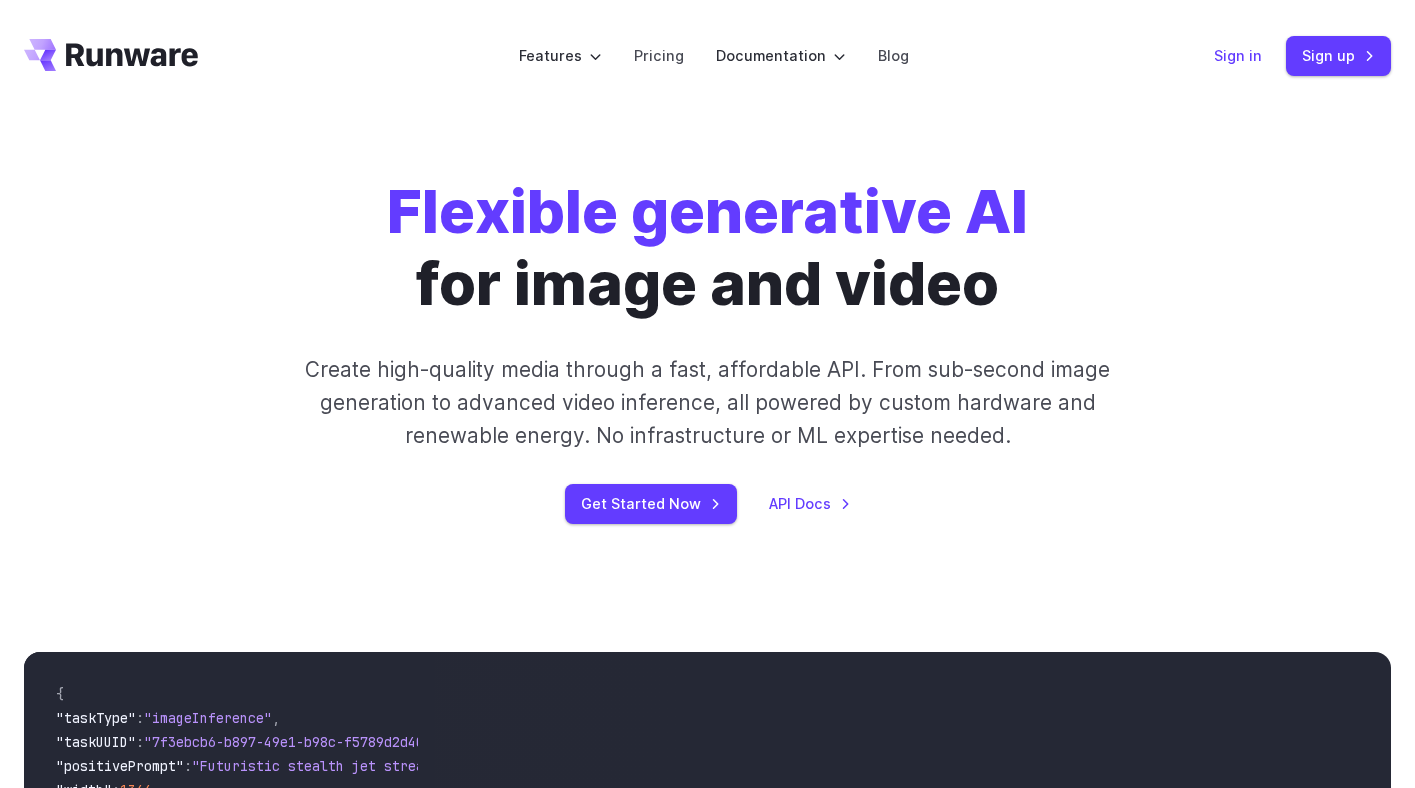 click on "Sign in" at bounding box center (1238, 55) 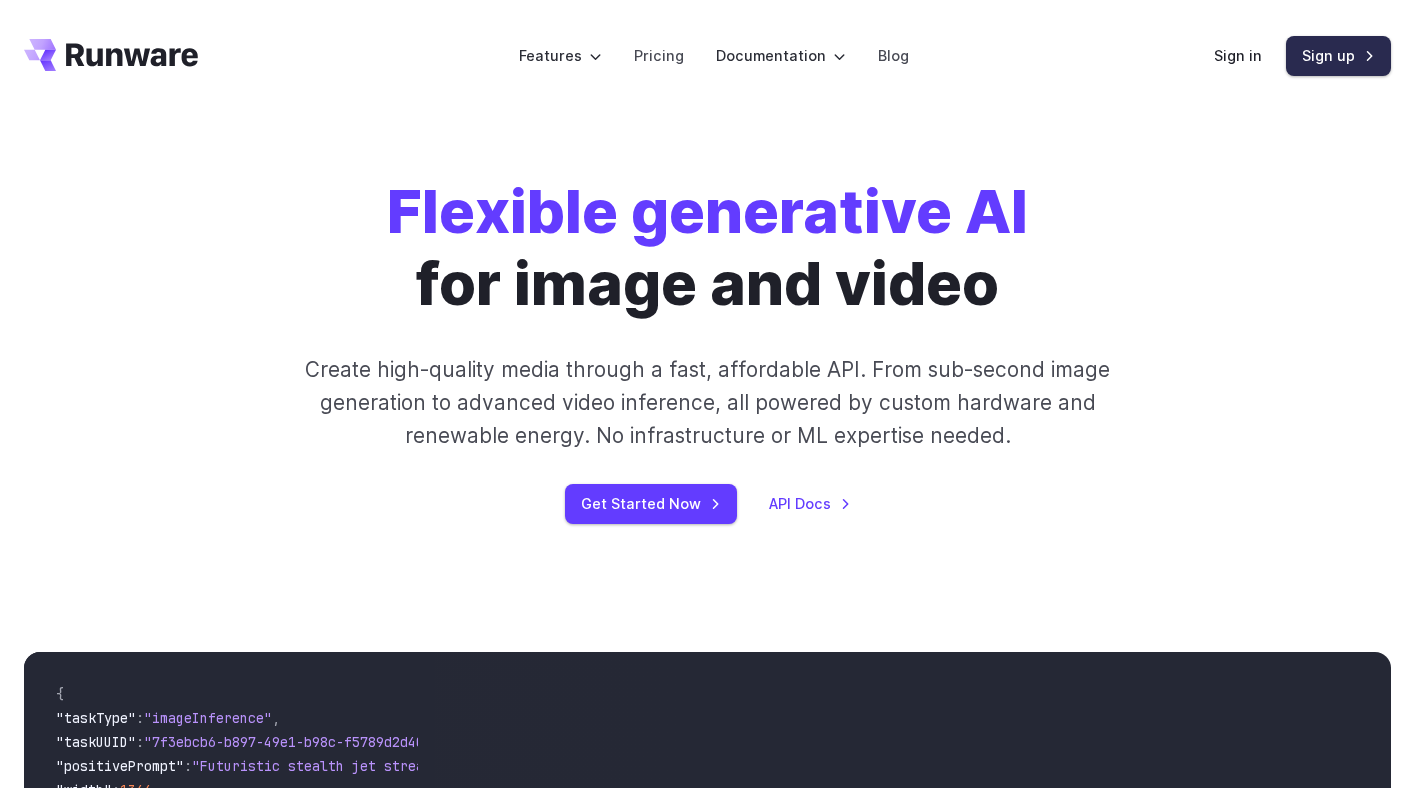 click on "Sign up" at bounding box center [1338, 55] 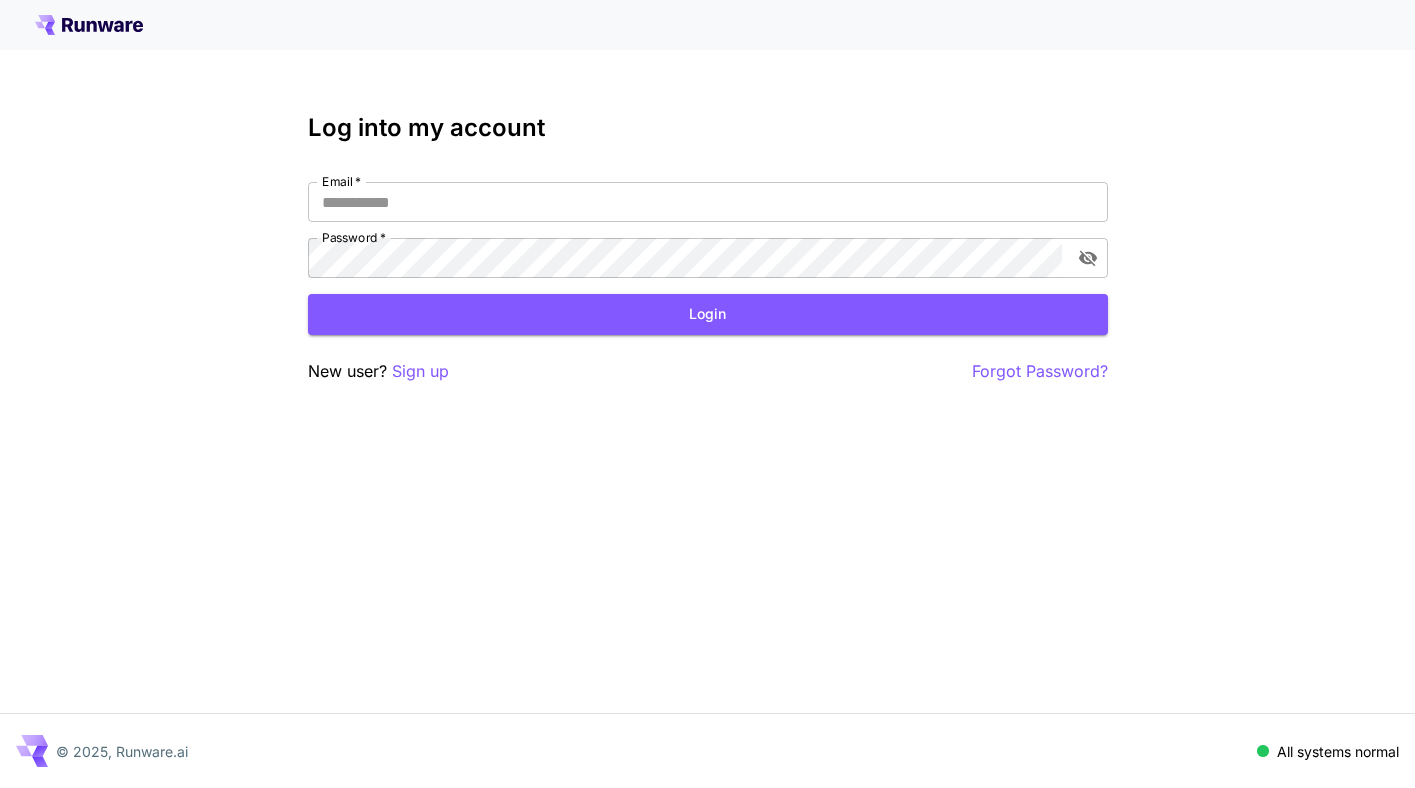 scroll, scrollTop: 0, scrollLeft: 0, axis: both 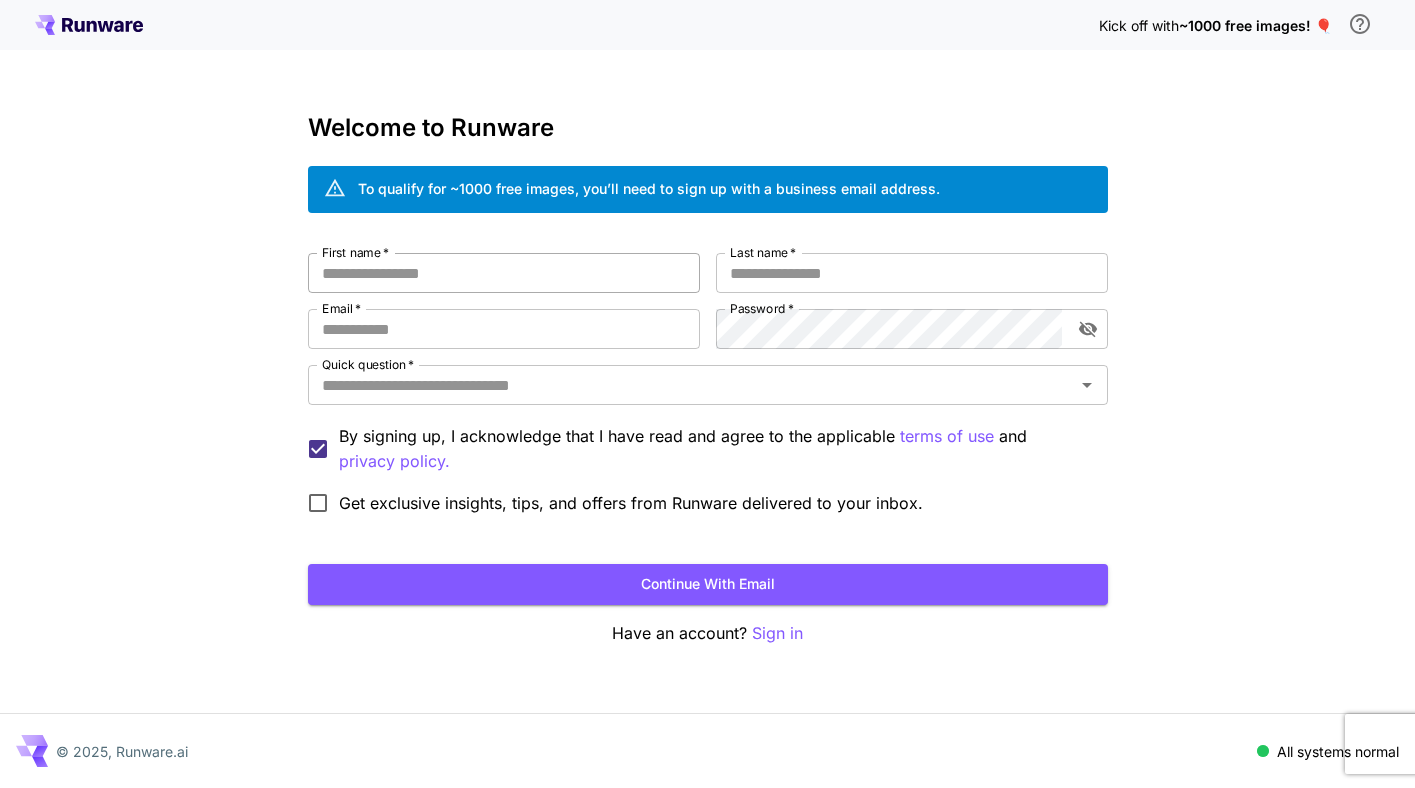 click on "First name   *" at bounding box center [504, 273] 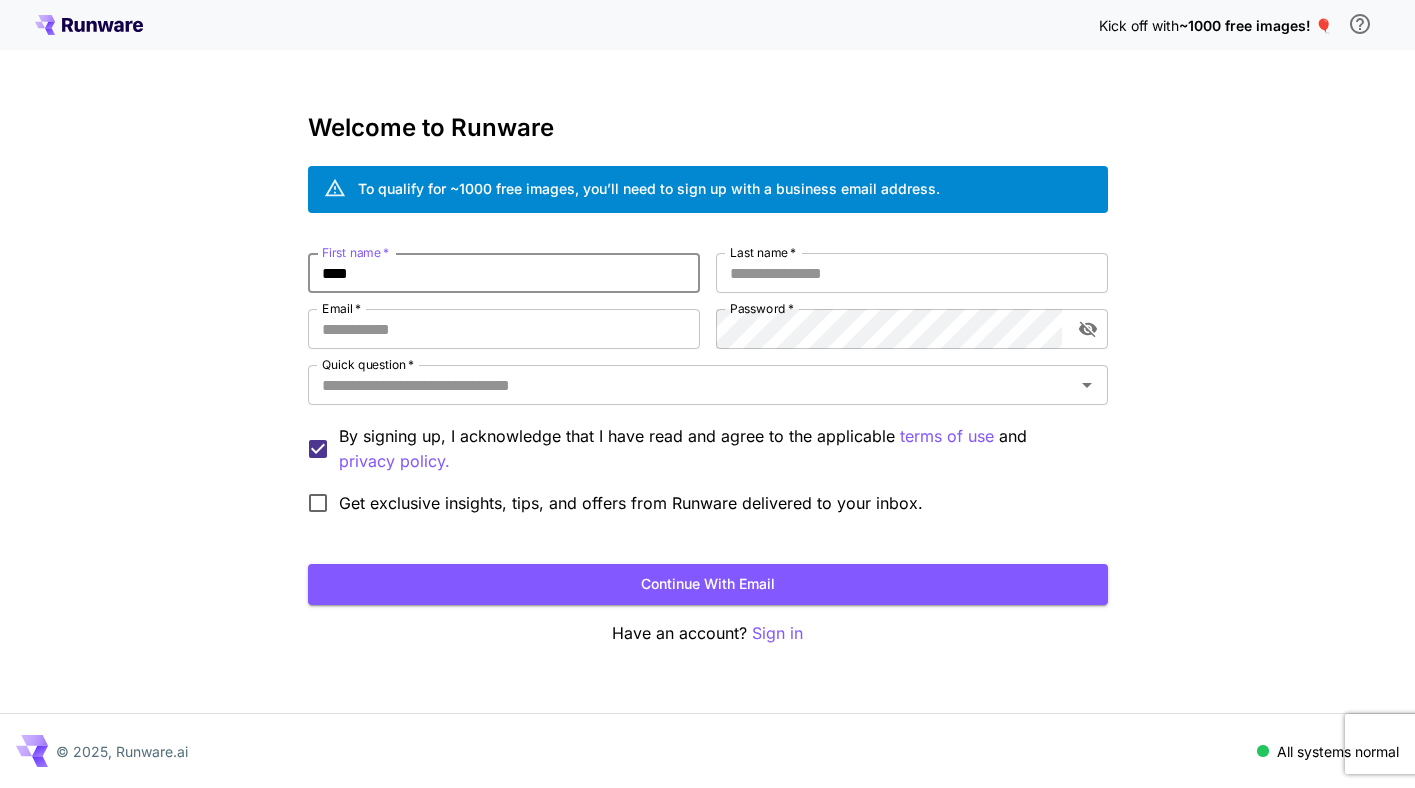 type on "****" 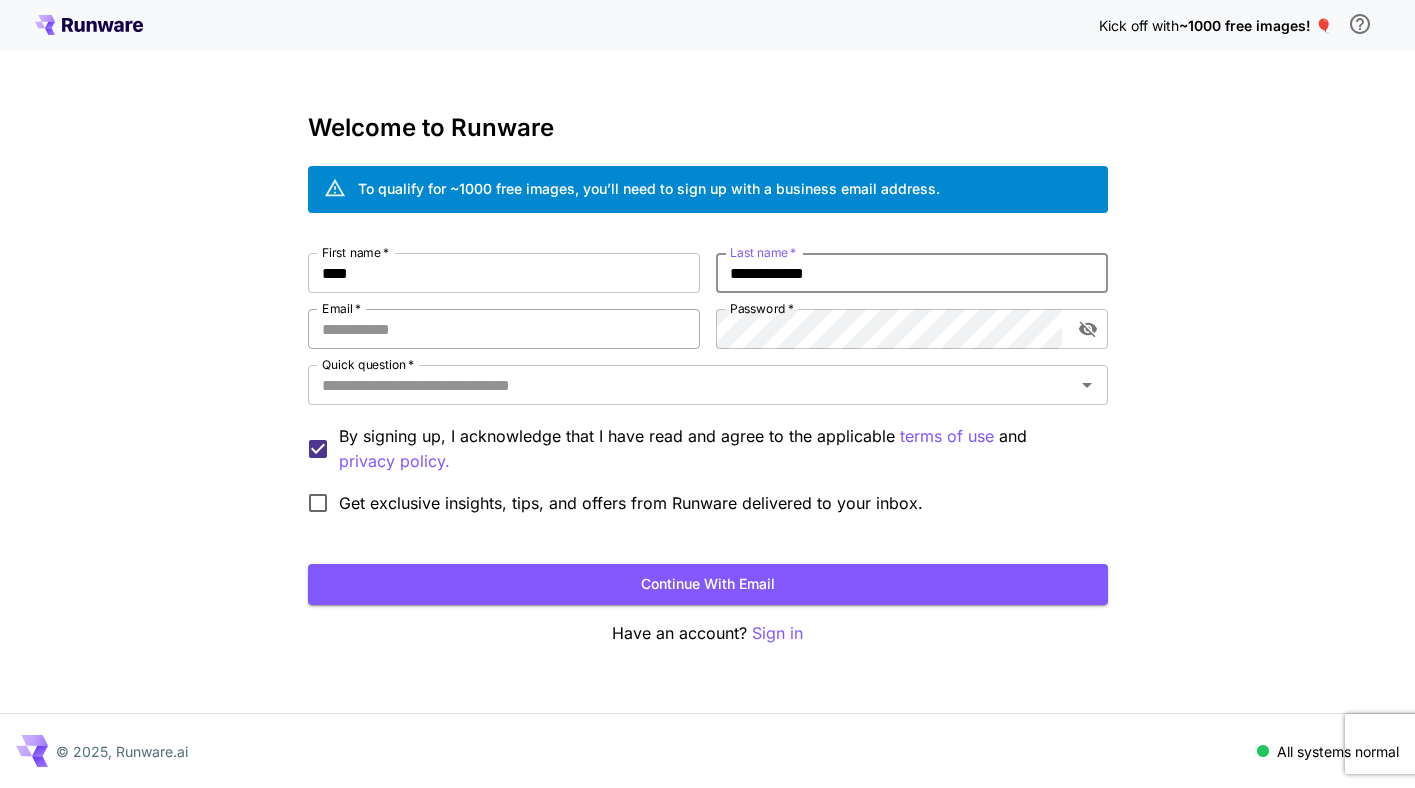 type on "**********" 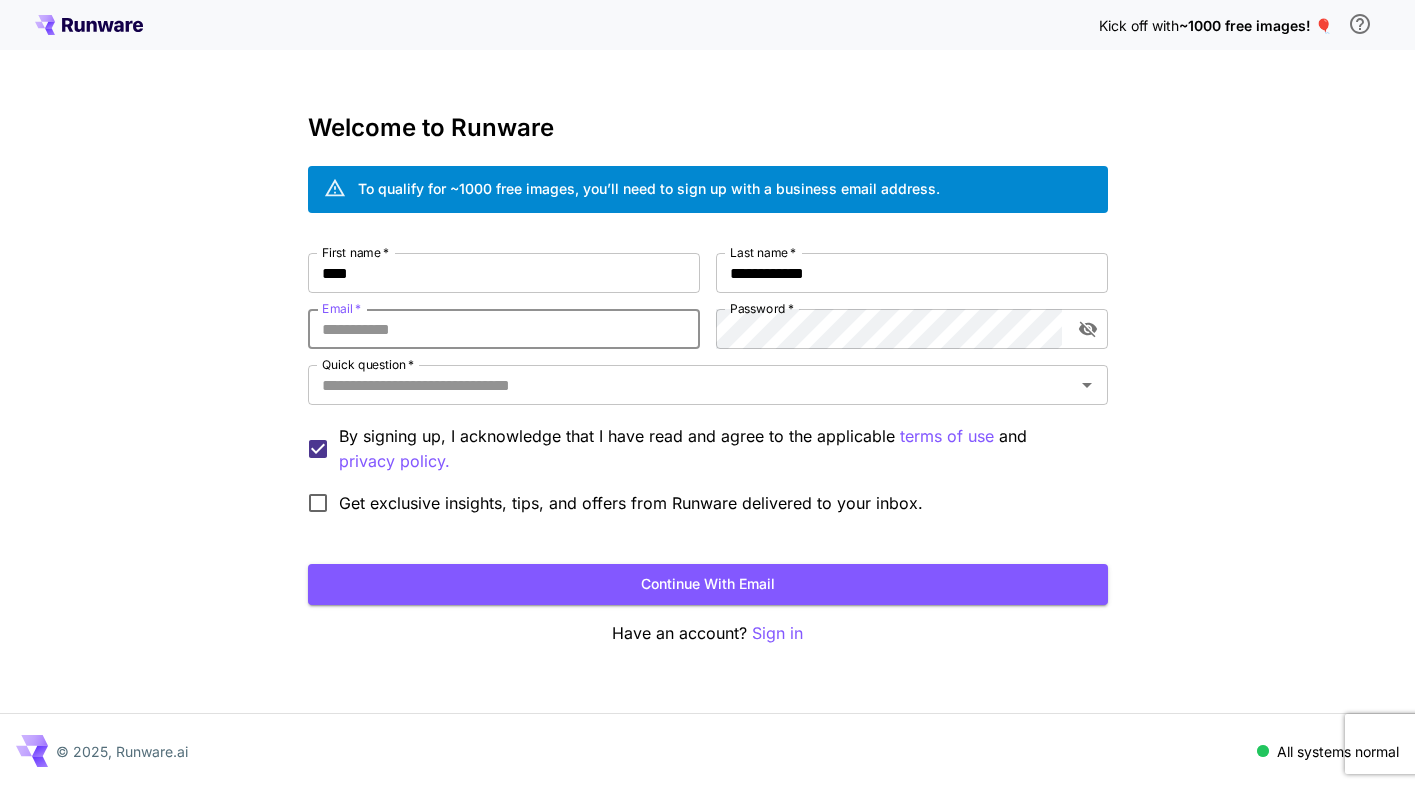 click on "Email   *" at bounding box center (504, 329) 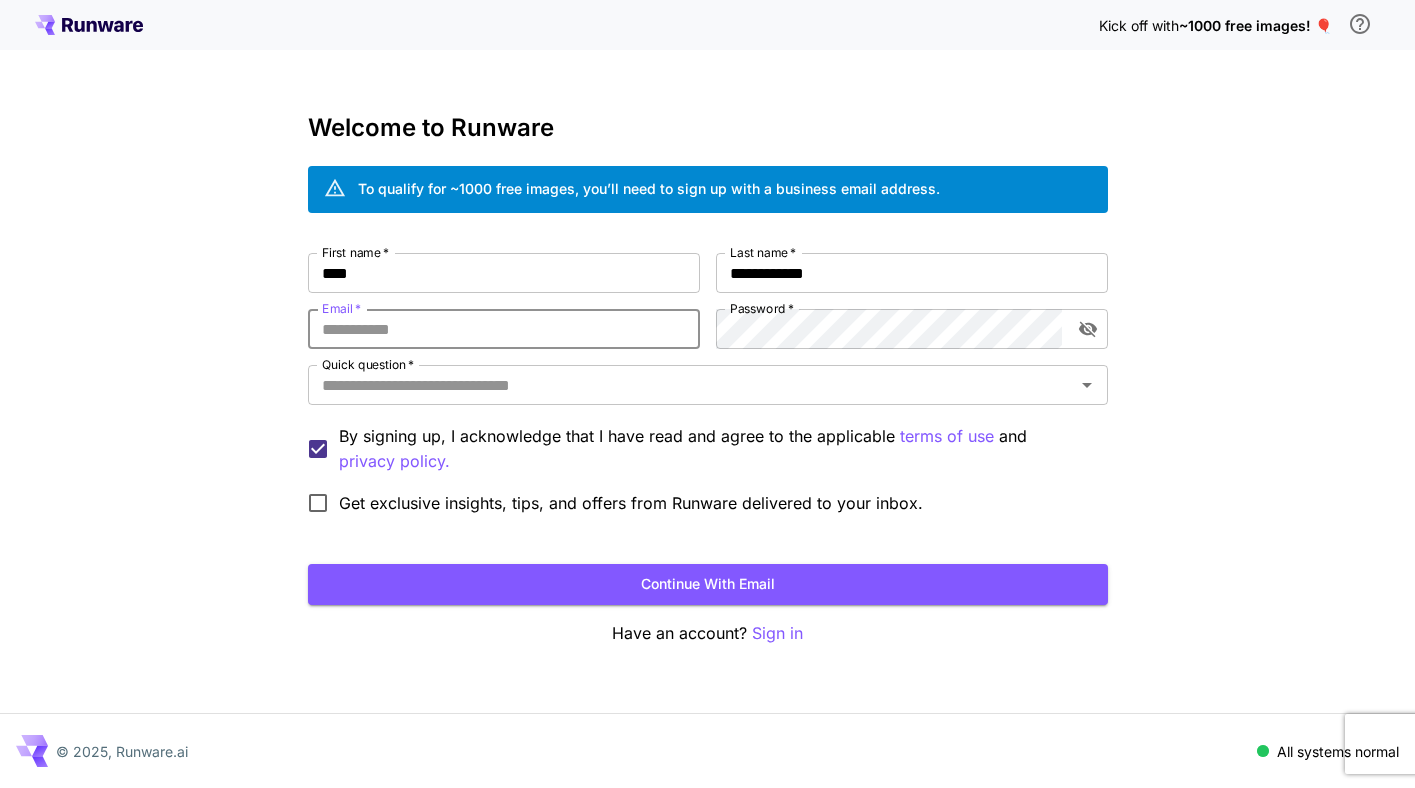 type on "**********" 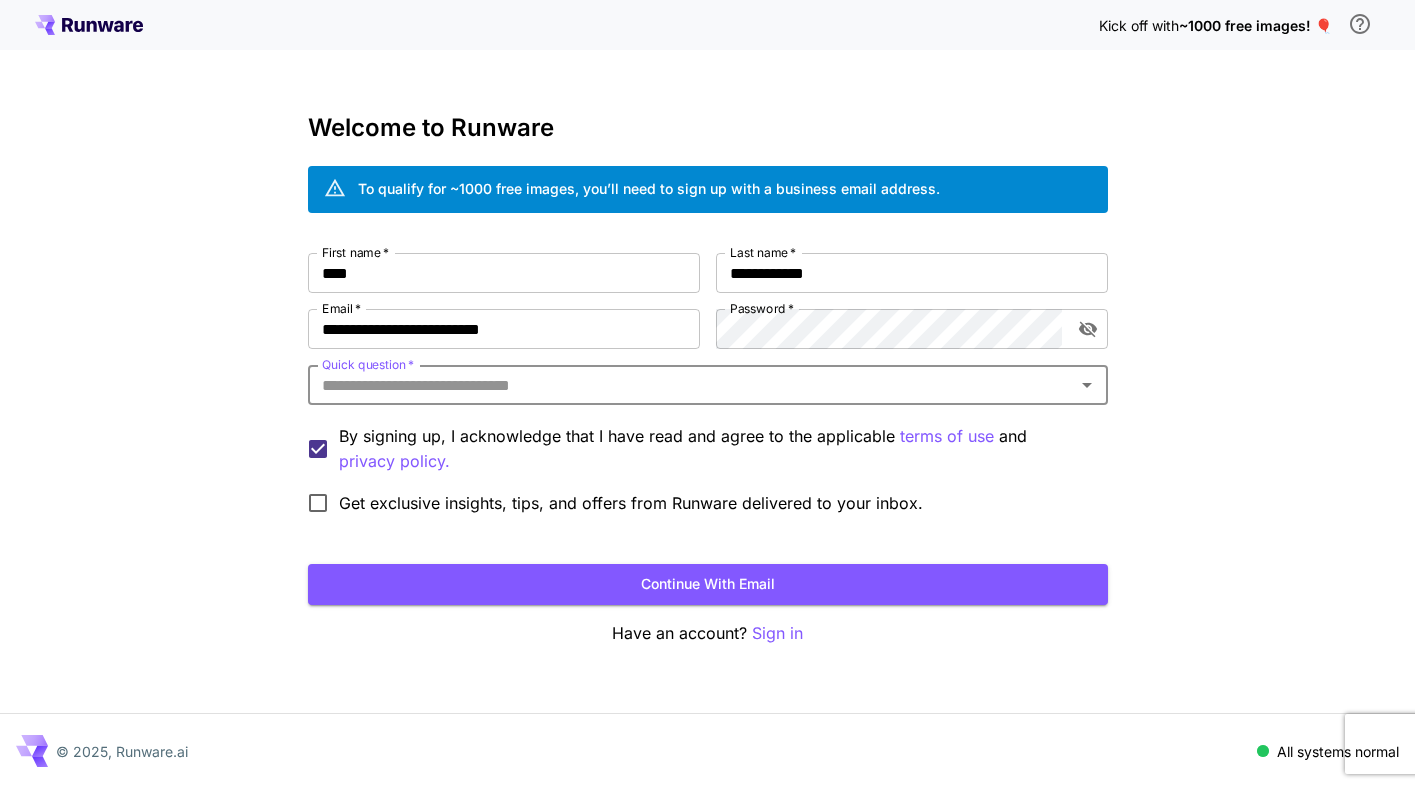 click on "Quick question   *" at bounding box center (691, 385) 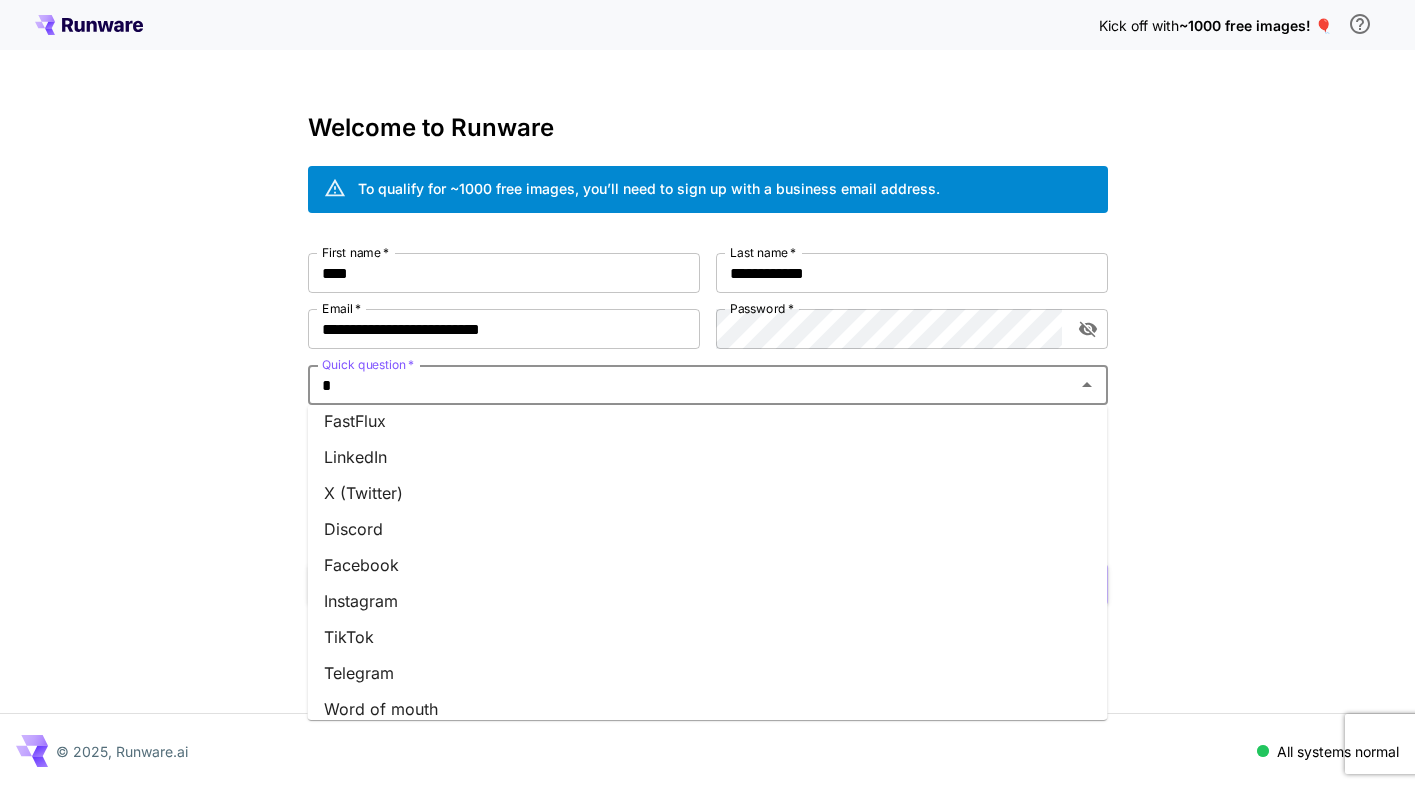 scroll, scrollTop: 0, scrollLeft: 0, axis: both 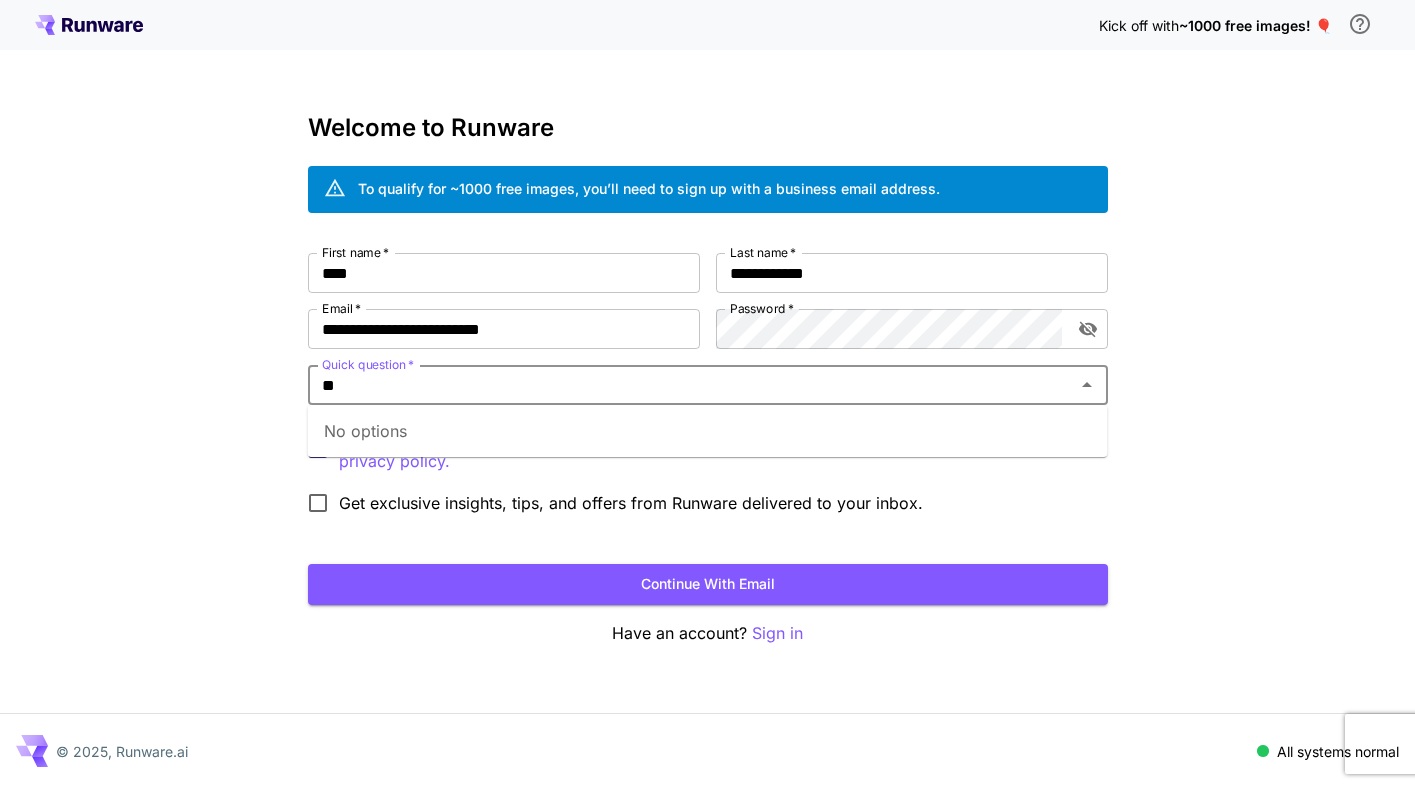 type on "*" 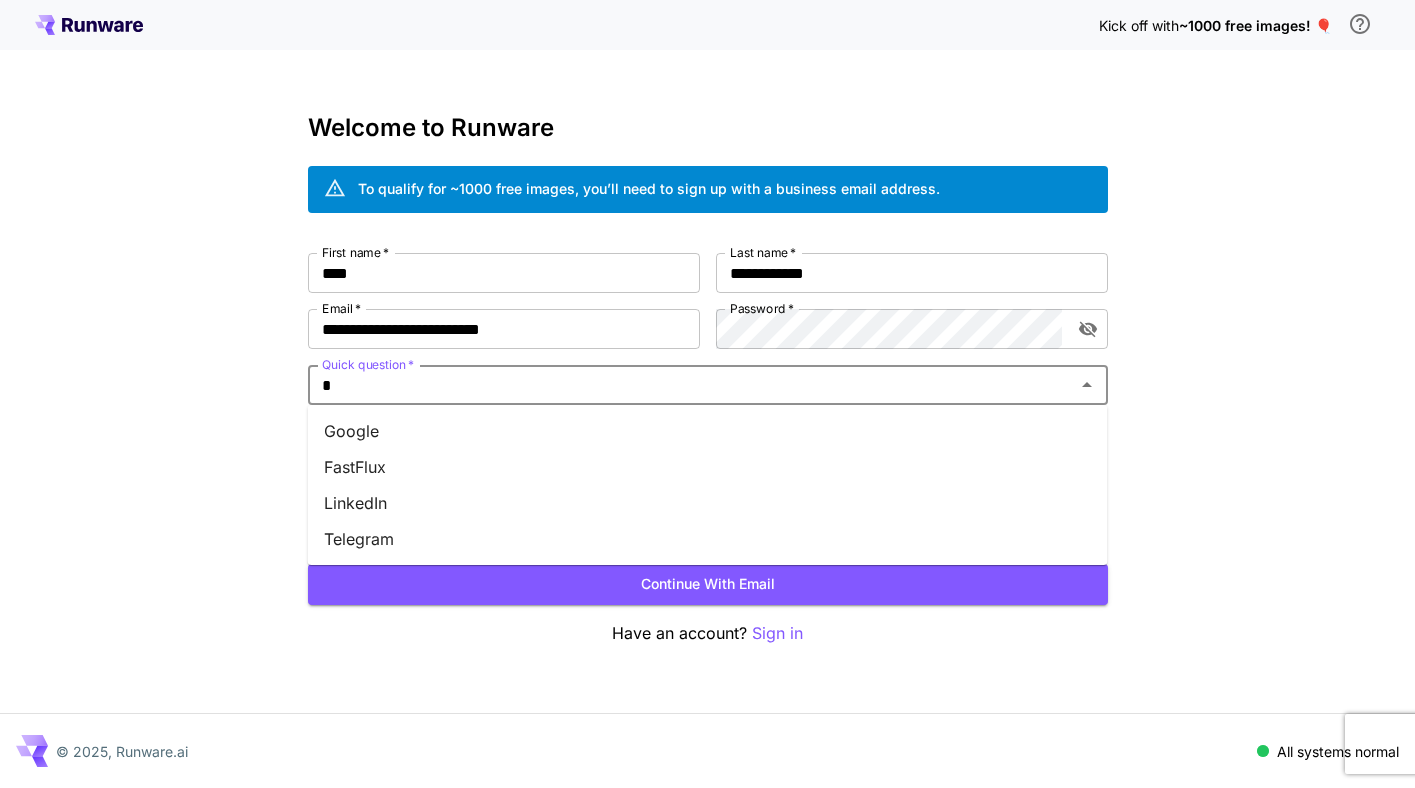 type 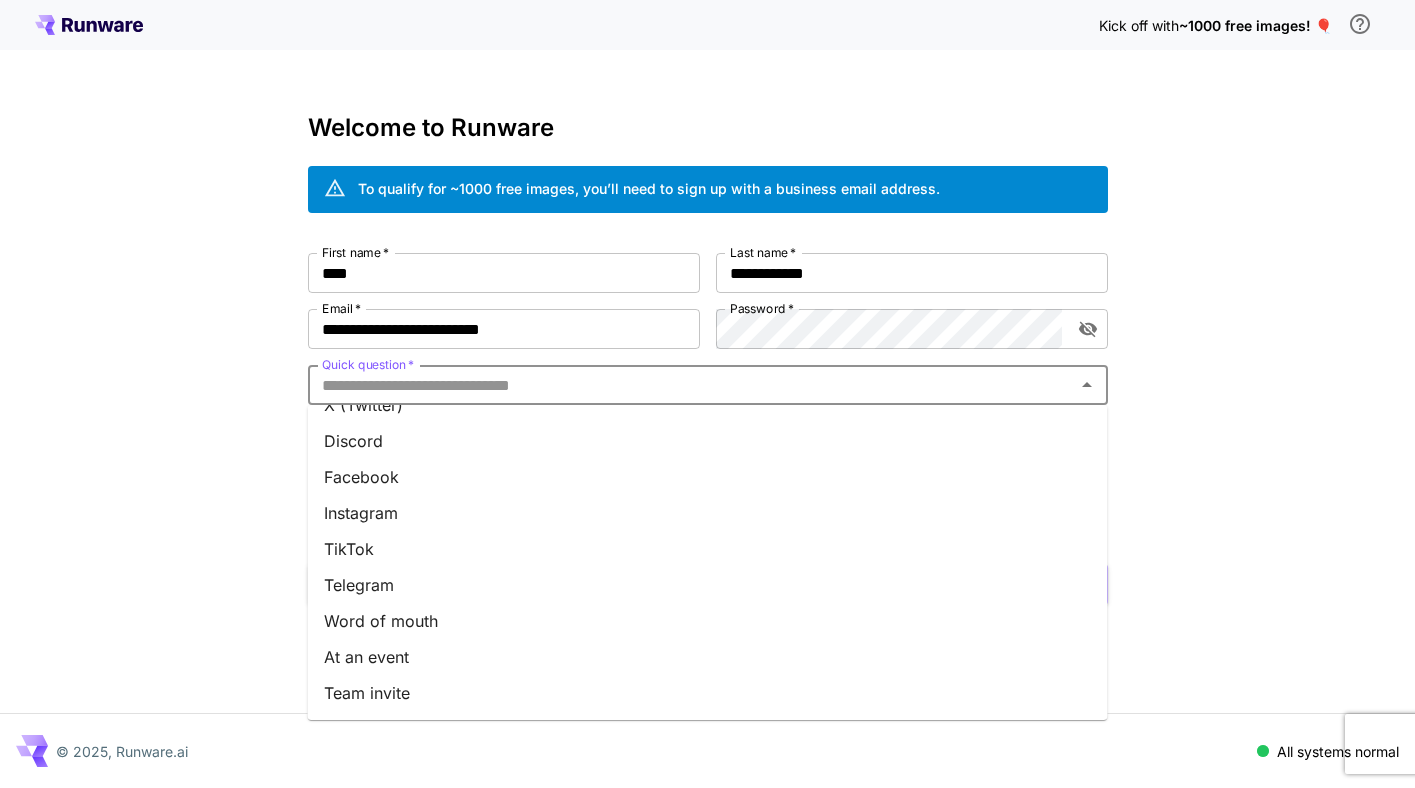 scroll, scrollTop: 241, scrollLeft: 0, axis: vertical 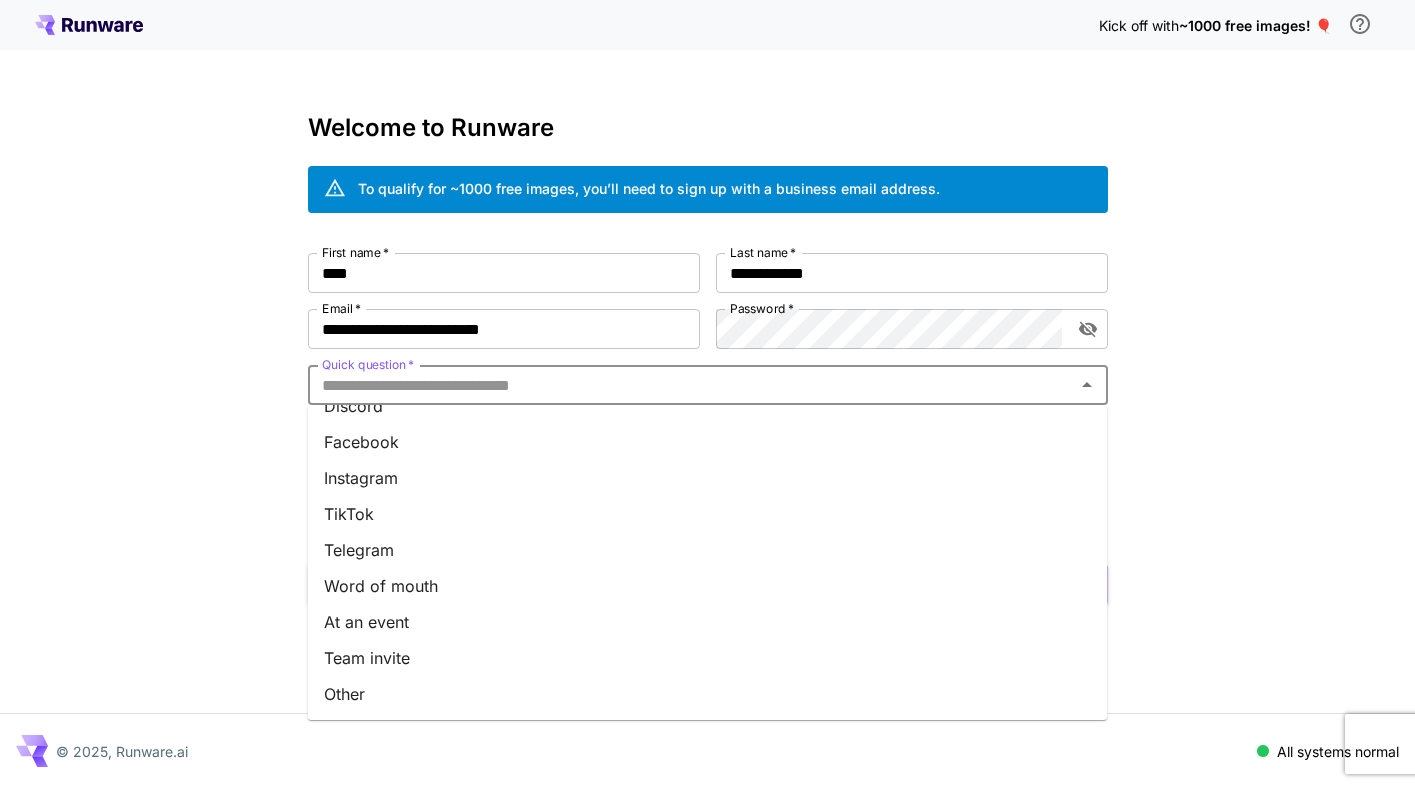 click on "At an event" at bounding box center (708, 622) 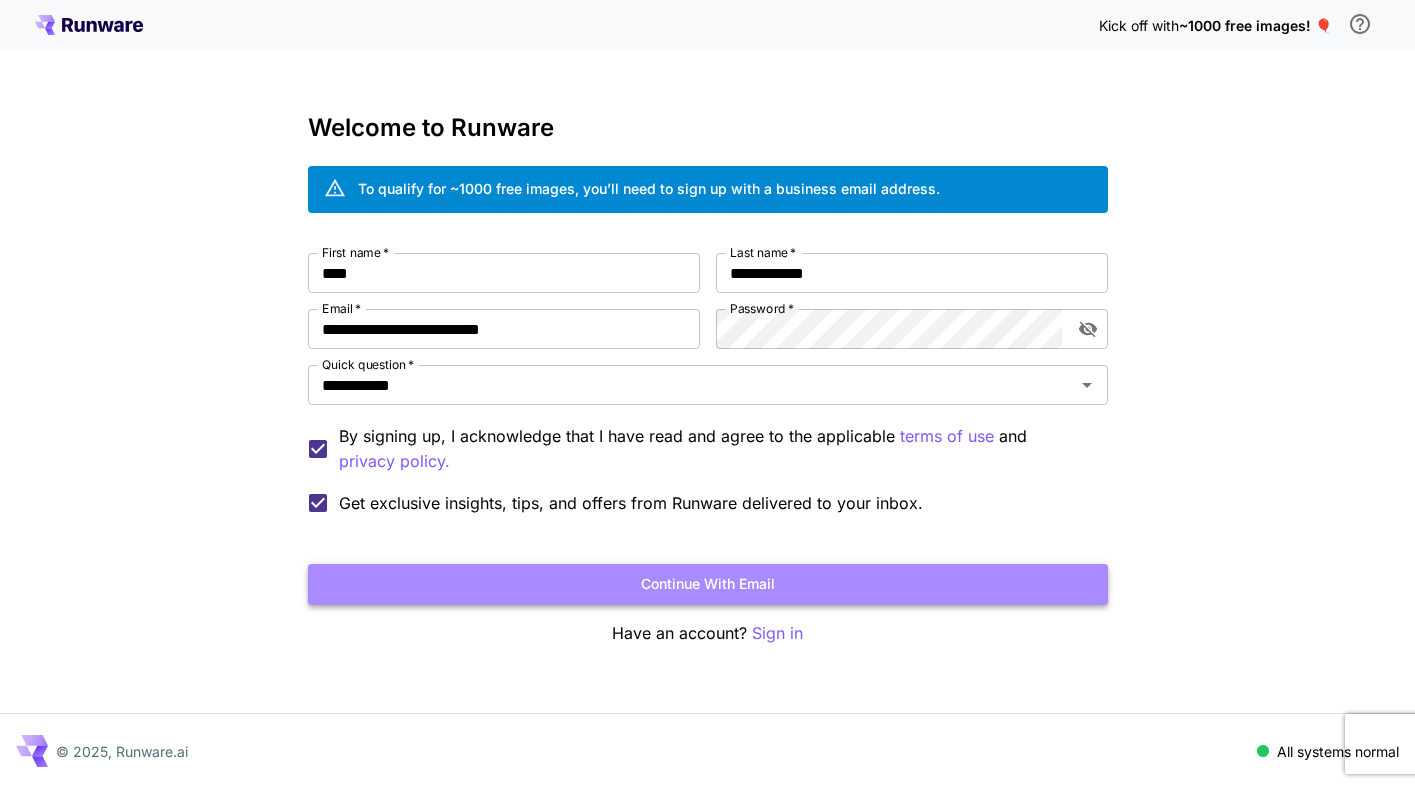 click on "Continue with email" at bounding box center (708, 584) 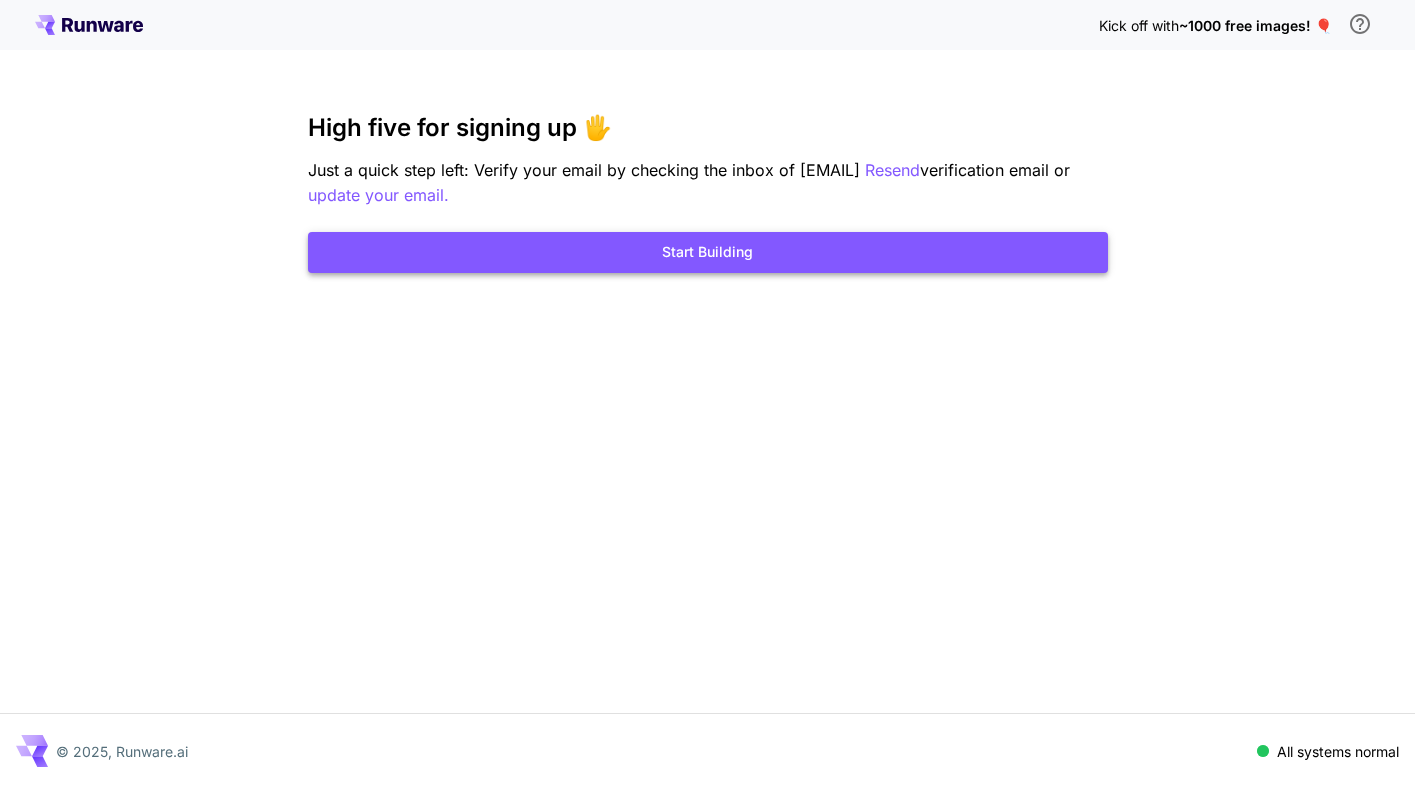 click on "Start Building" at bounding box center (708, 252) 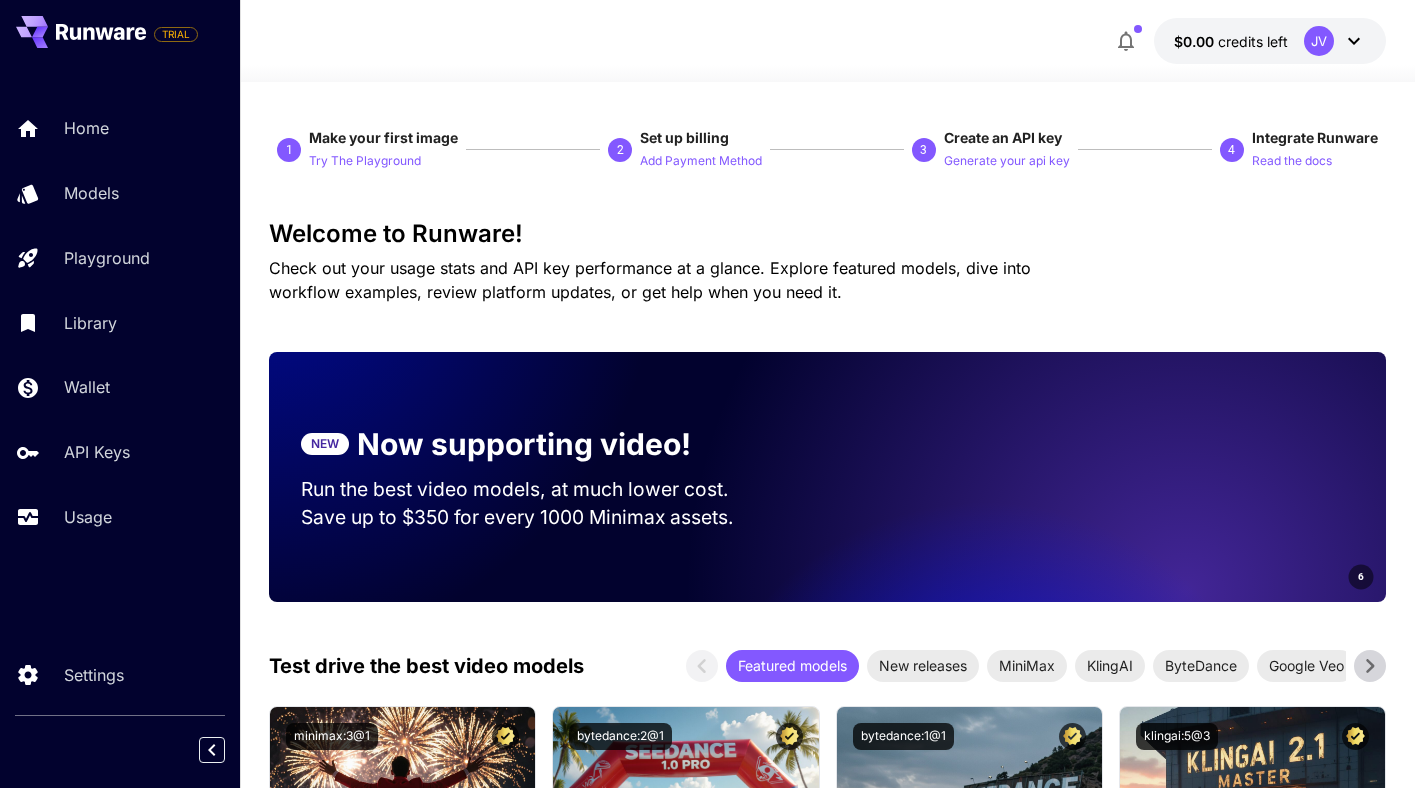 scroll, scrollTop: 119, scrollLeft: 0, axis: vertical 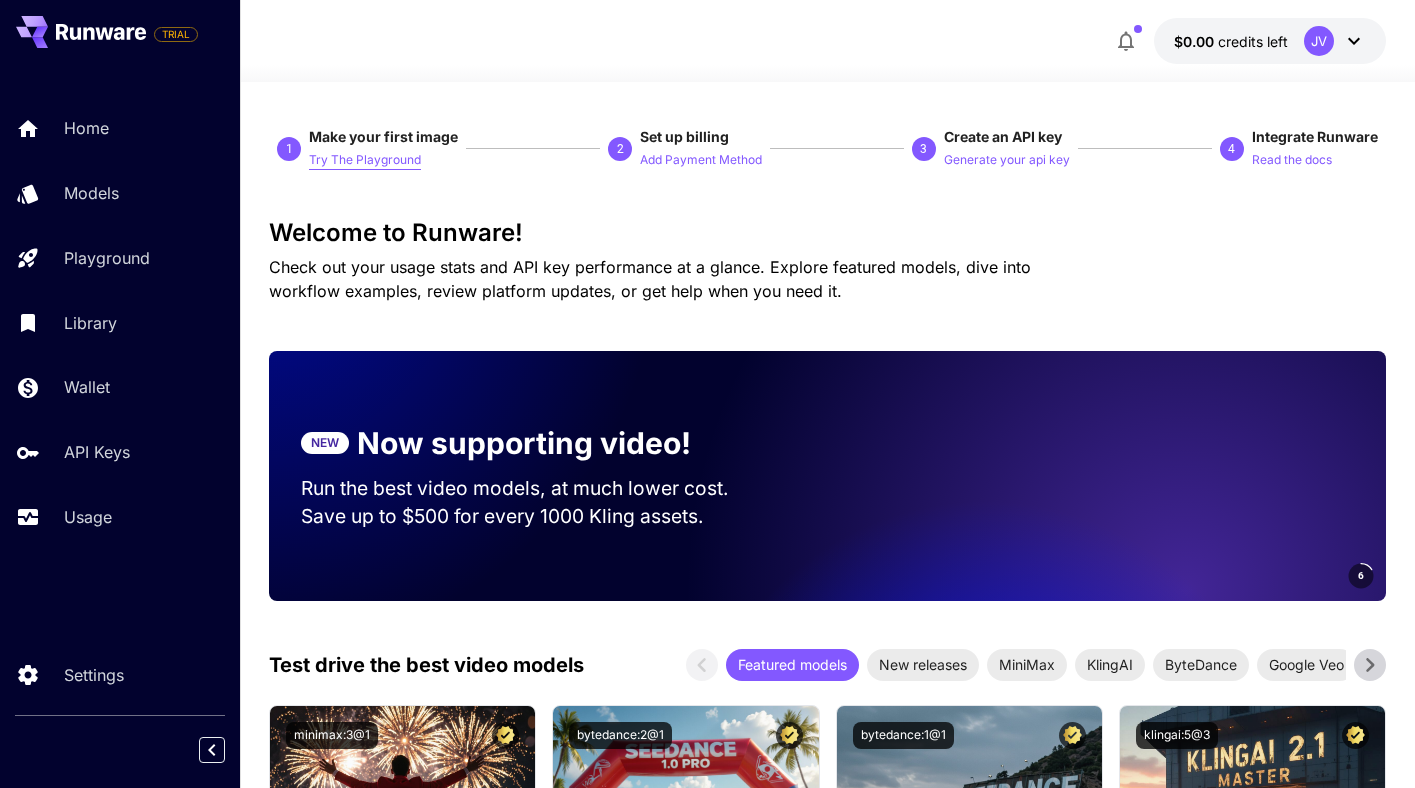 click on "Try The Playground" at bounding box center [365, 160] 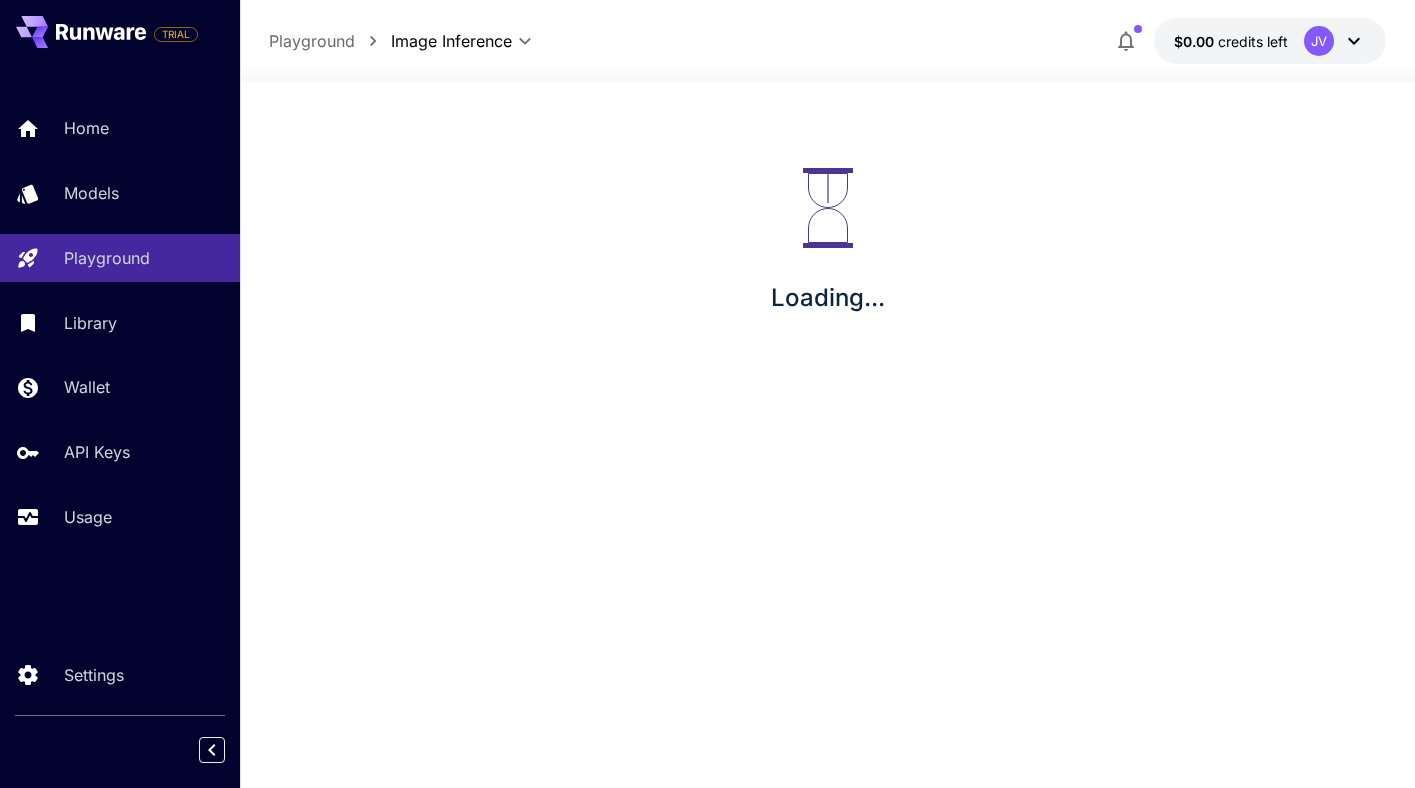 scroll, scrollTop: 0, scrollLeft: 0, axis: both 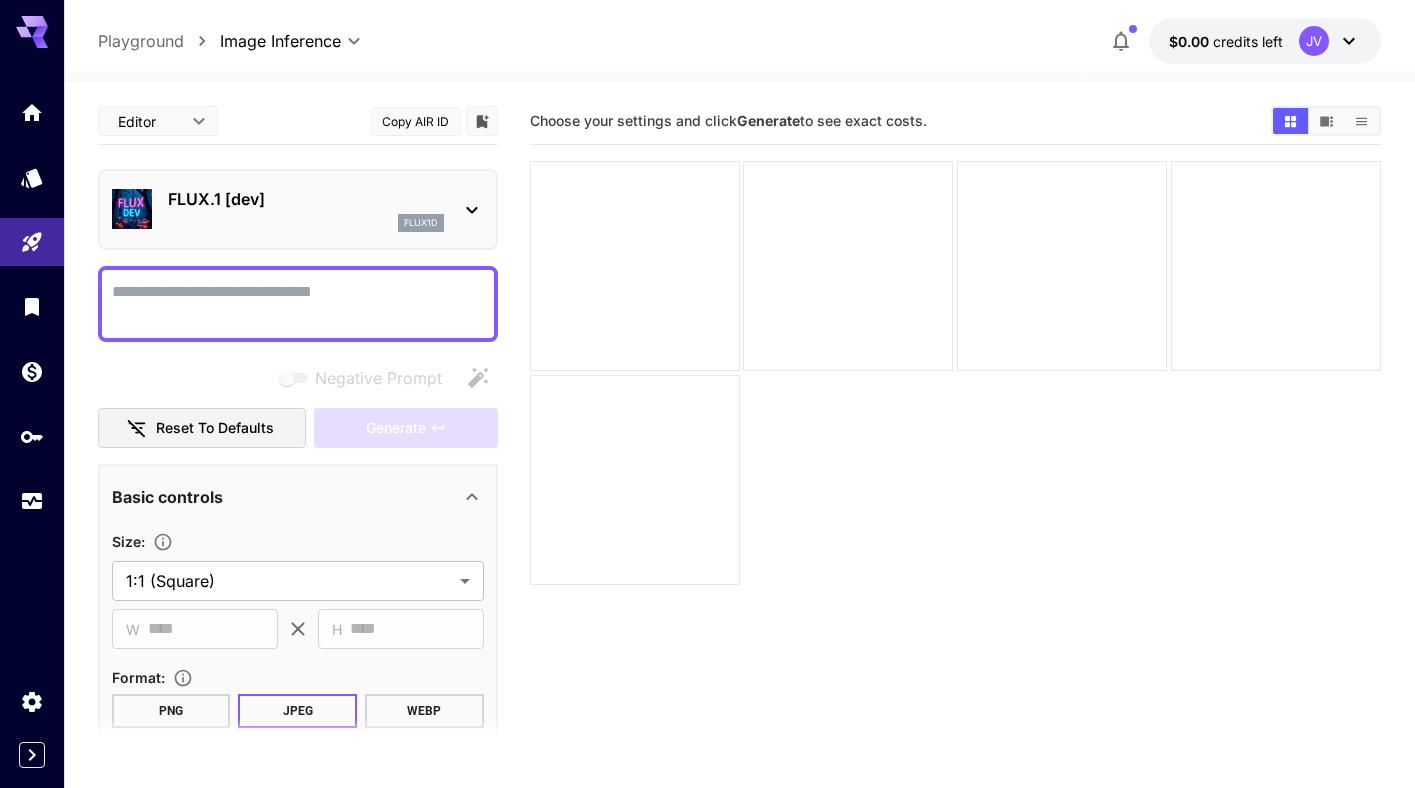 click on "**********" at bounding box center (707, 473) 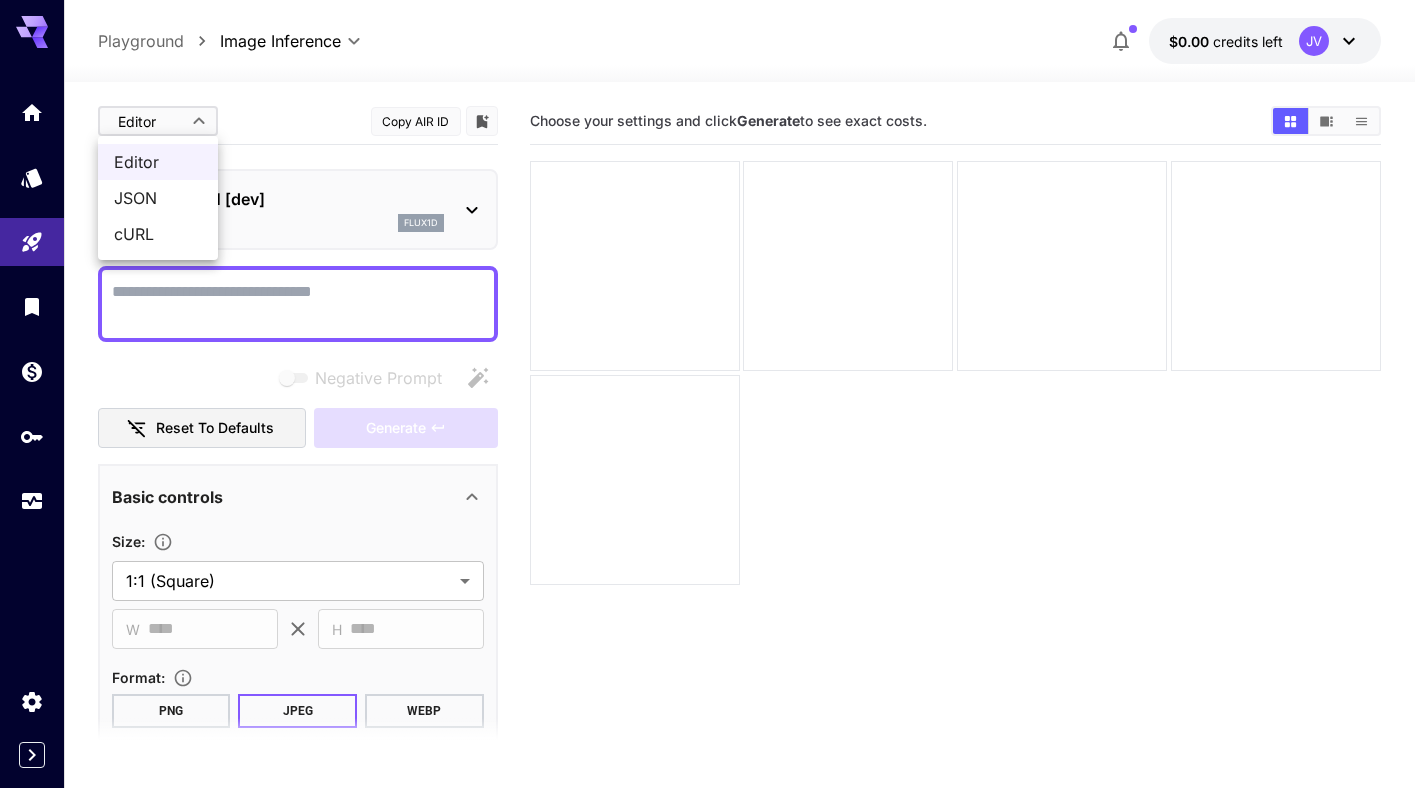 click at bounding box center [707, 394] 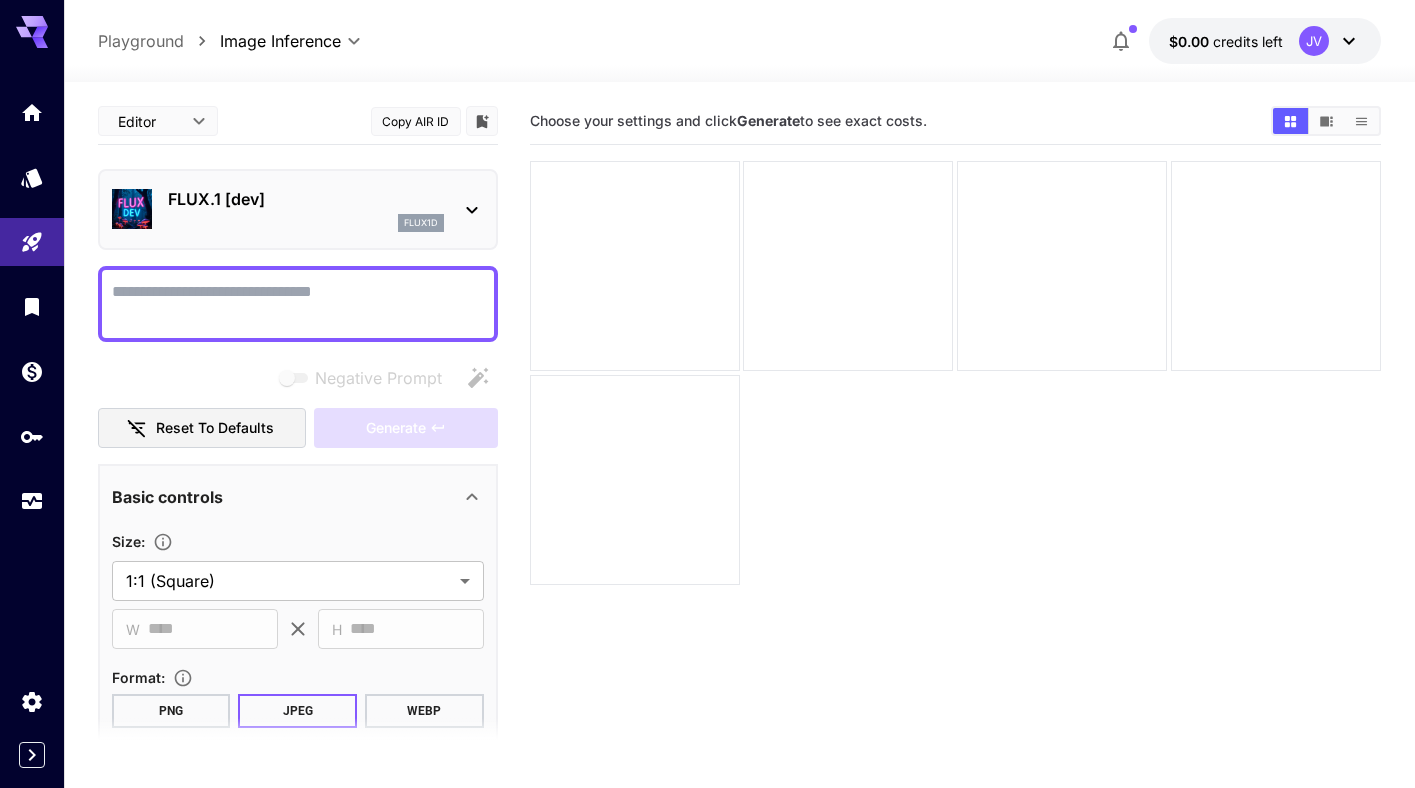 click 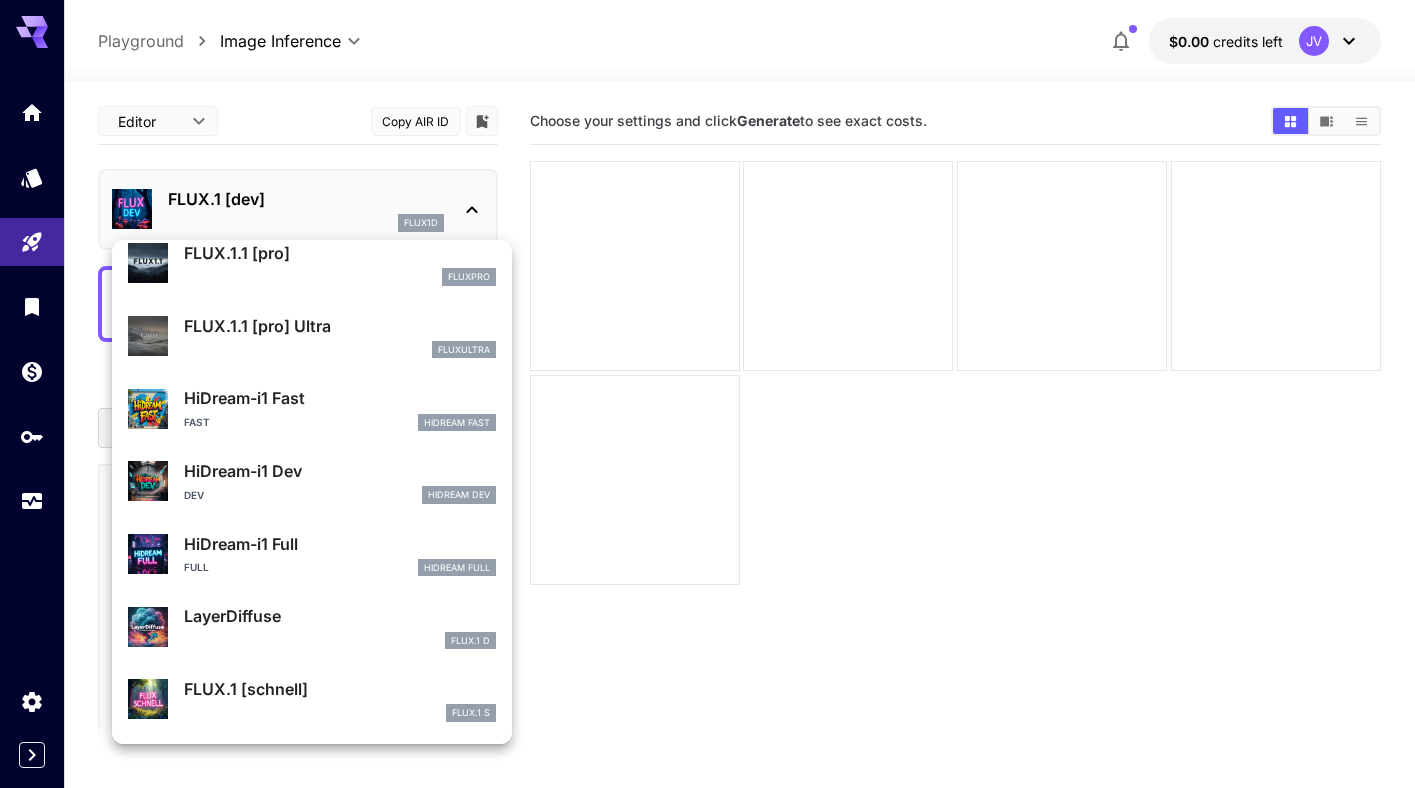 scroll, scrollTop: 0, scrollLeft: 0, axis: both 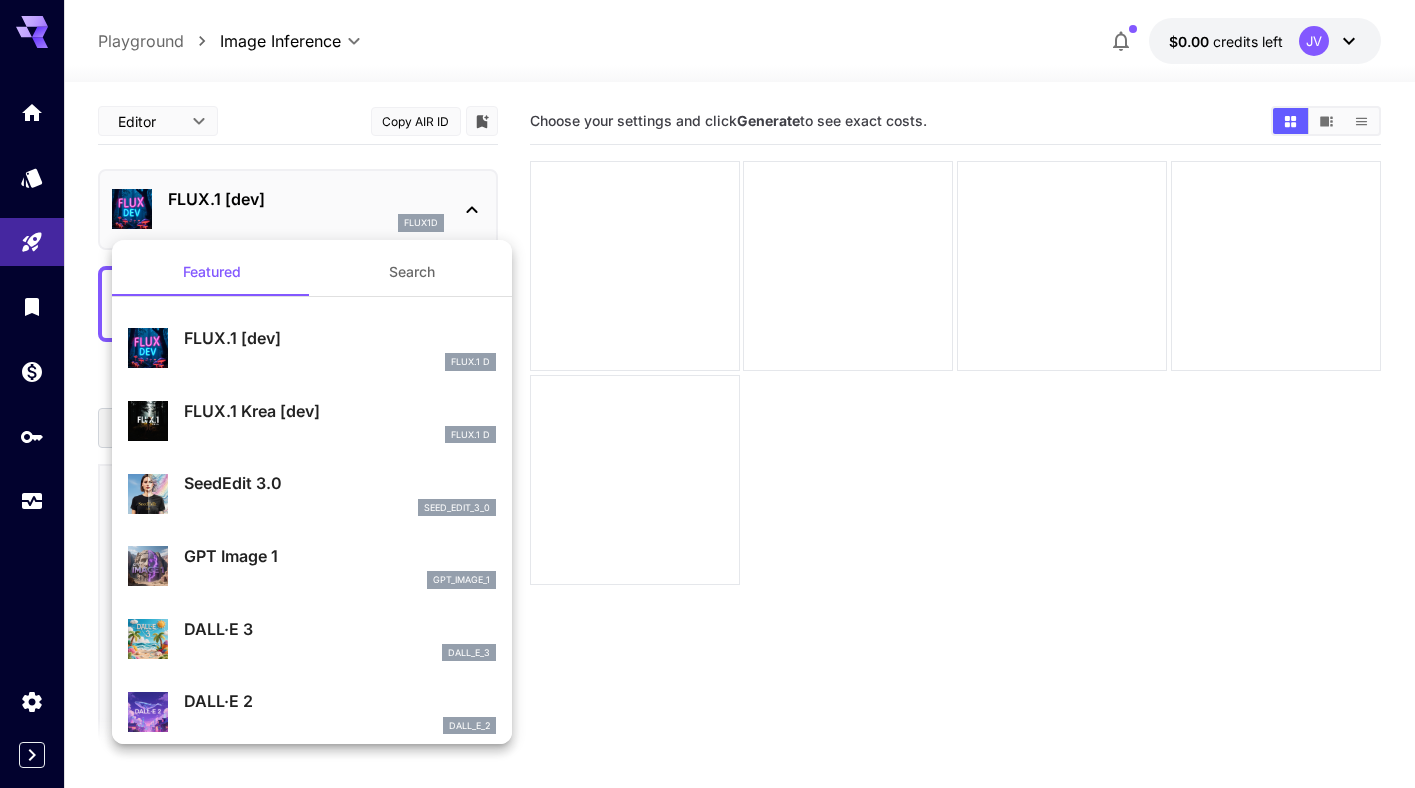 click at bounding box center [707, 394] 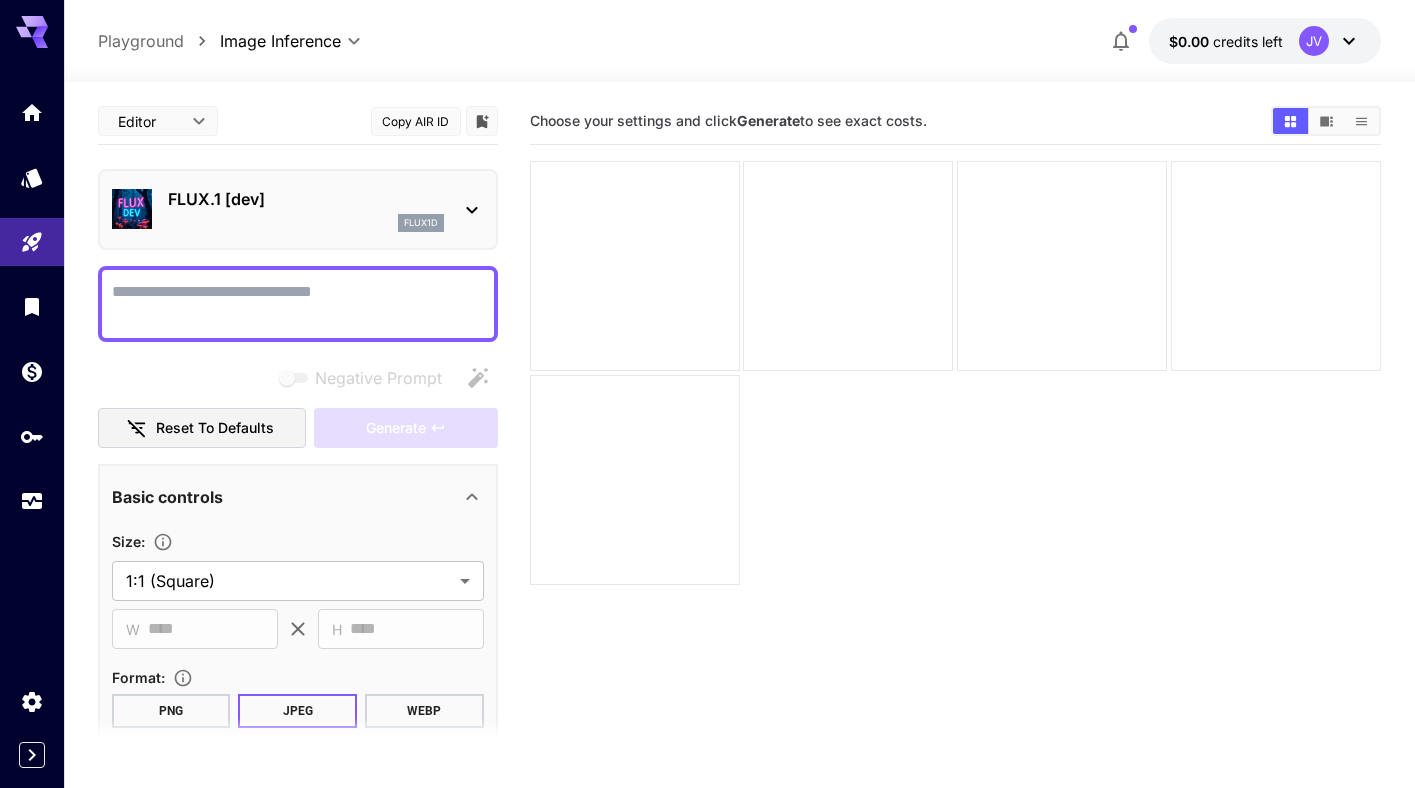click on "Negative Prompt" at bounding box center [298, 304] 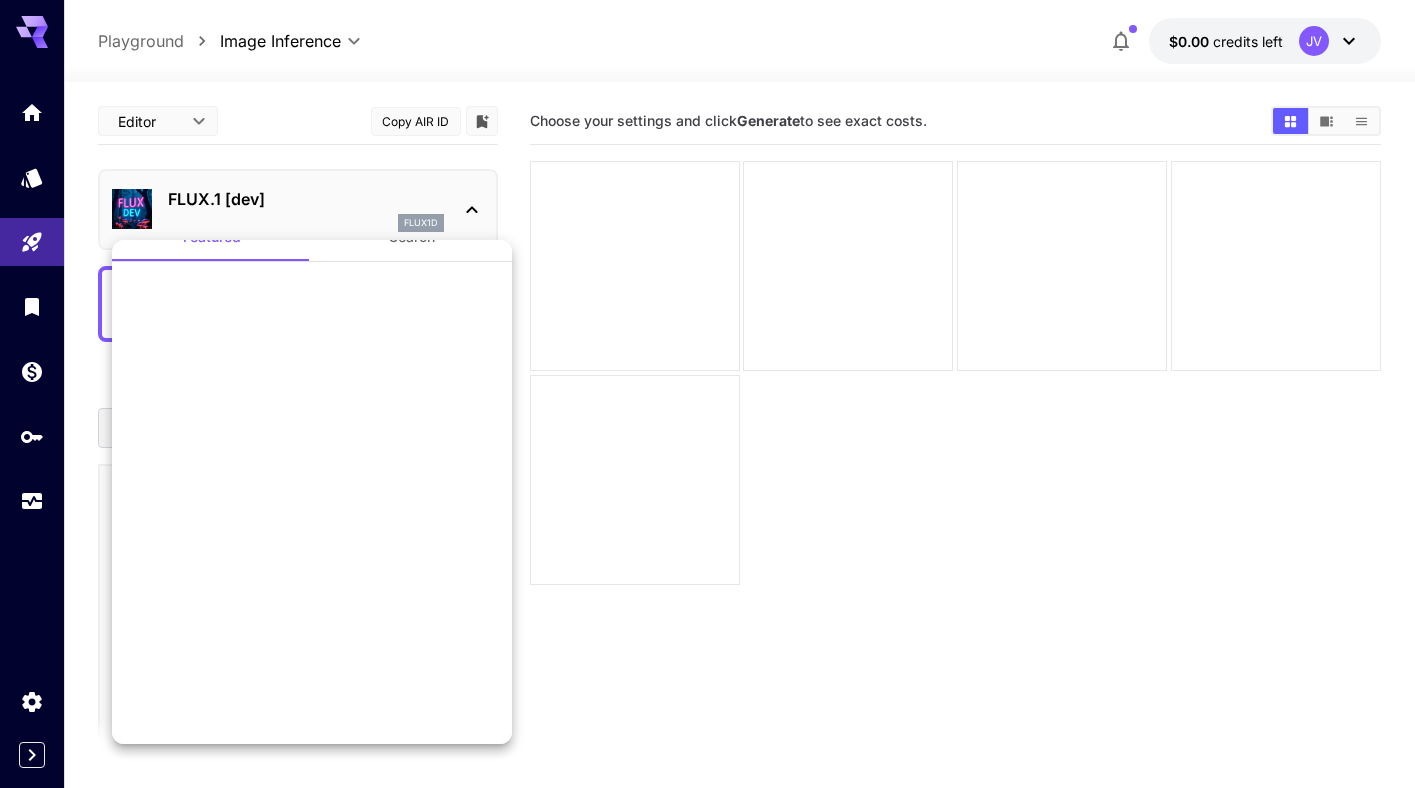 scroll, scrollTop: 0, scrollLeft: 0, axis: both 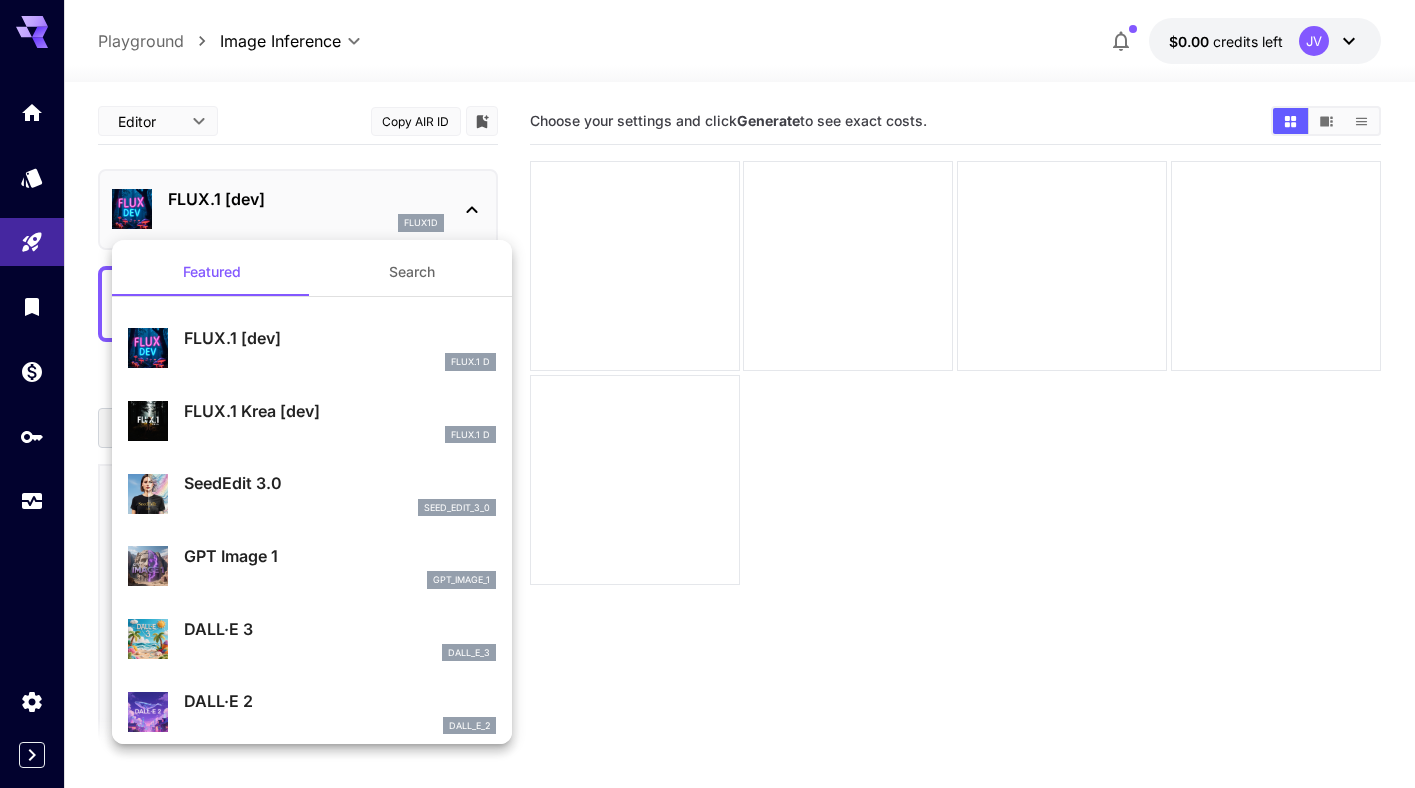 click on "FLUX.1 D" at bounding box center [340, 362] 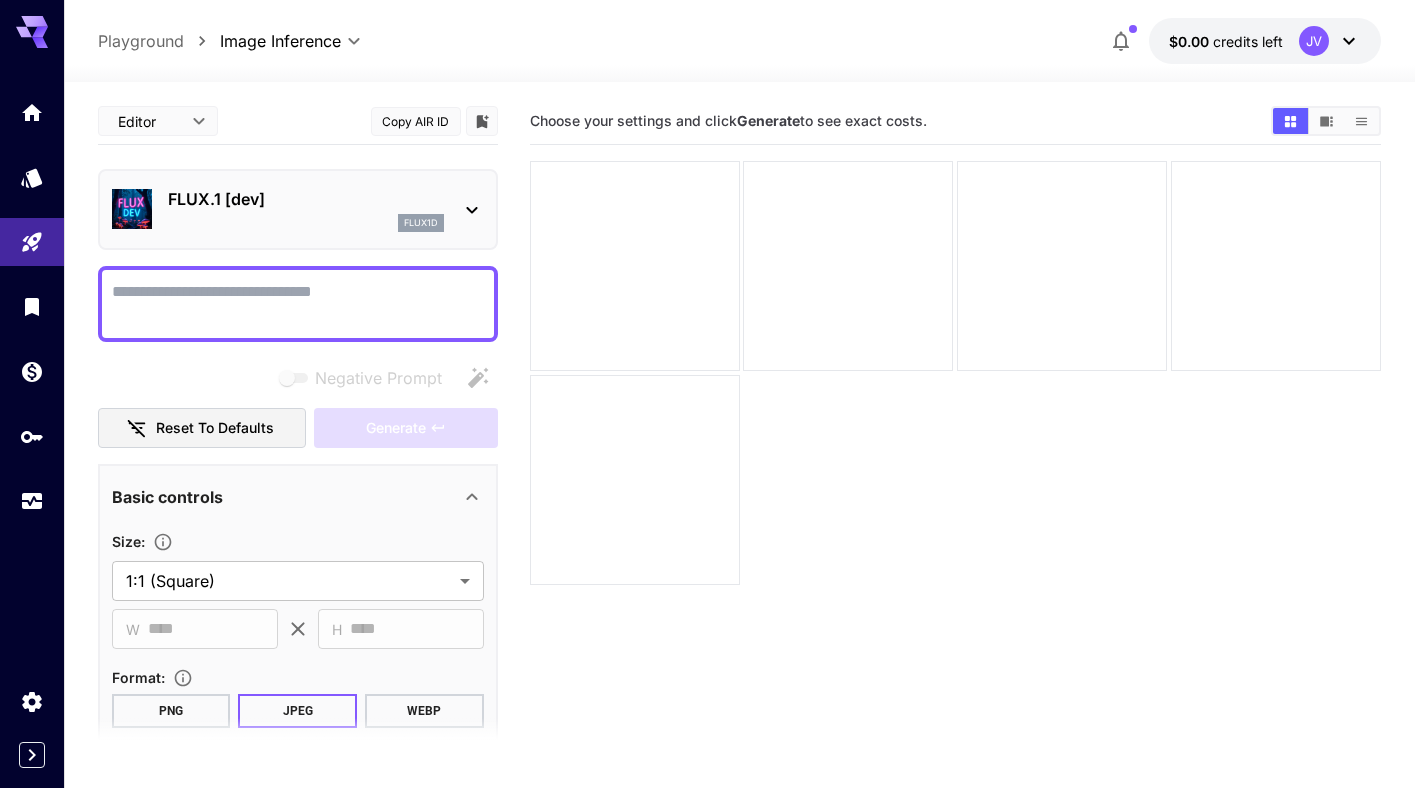 click on "Negative Prompt" at bounding box center (298, 304) 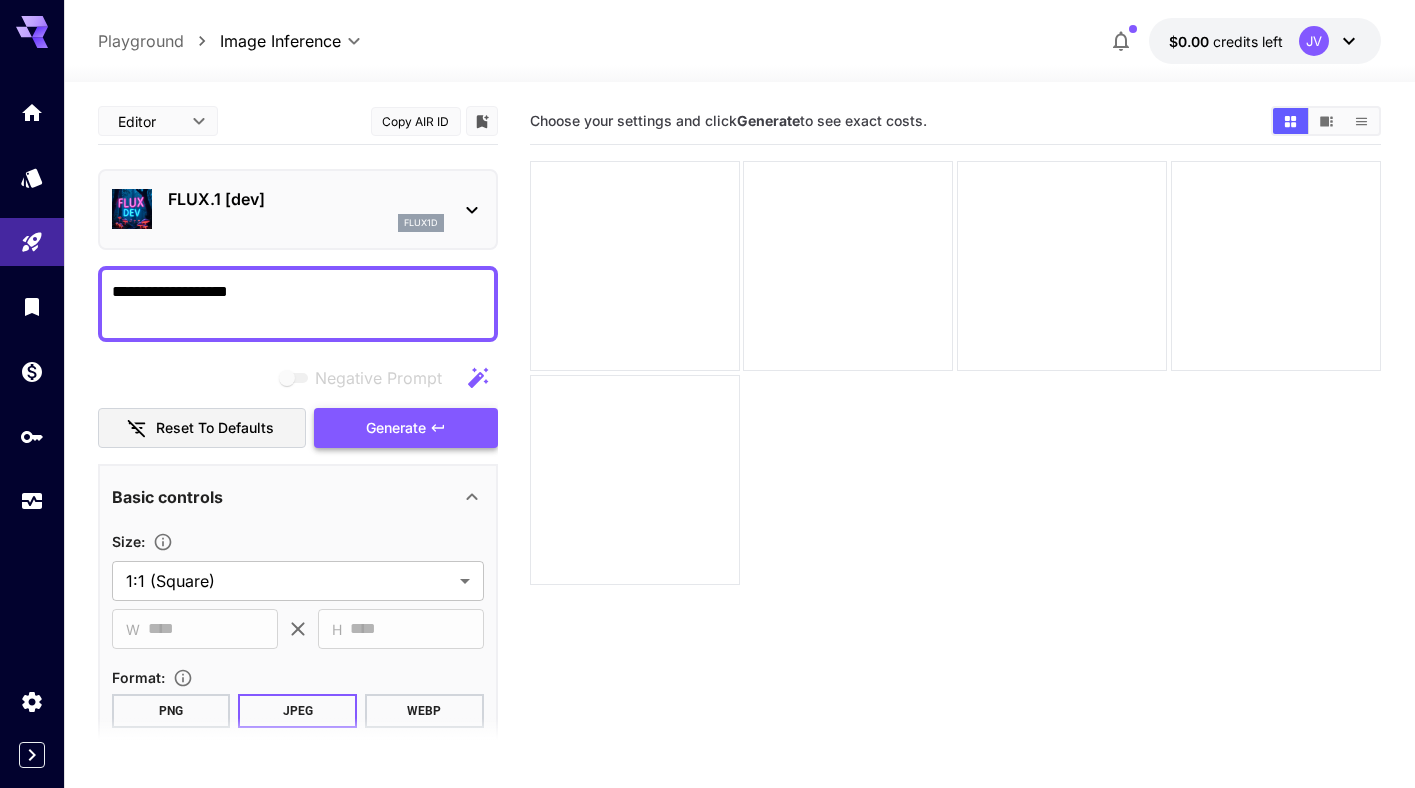 type on "**********" 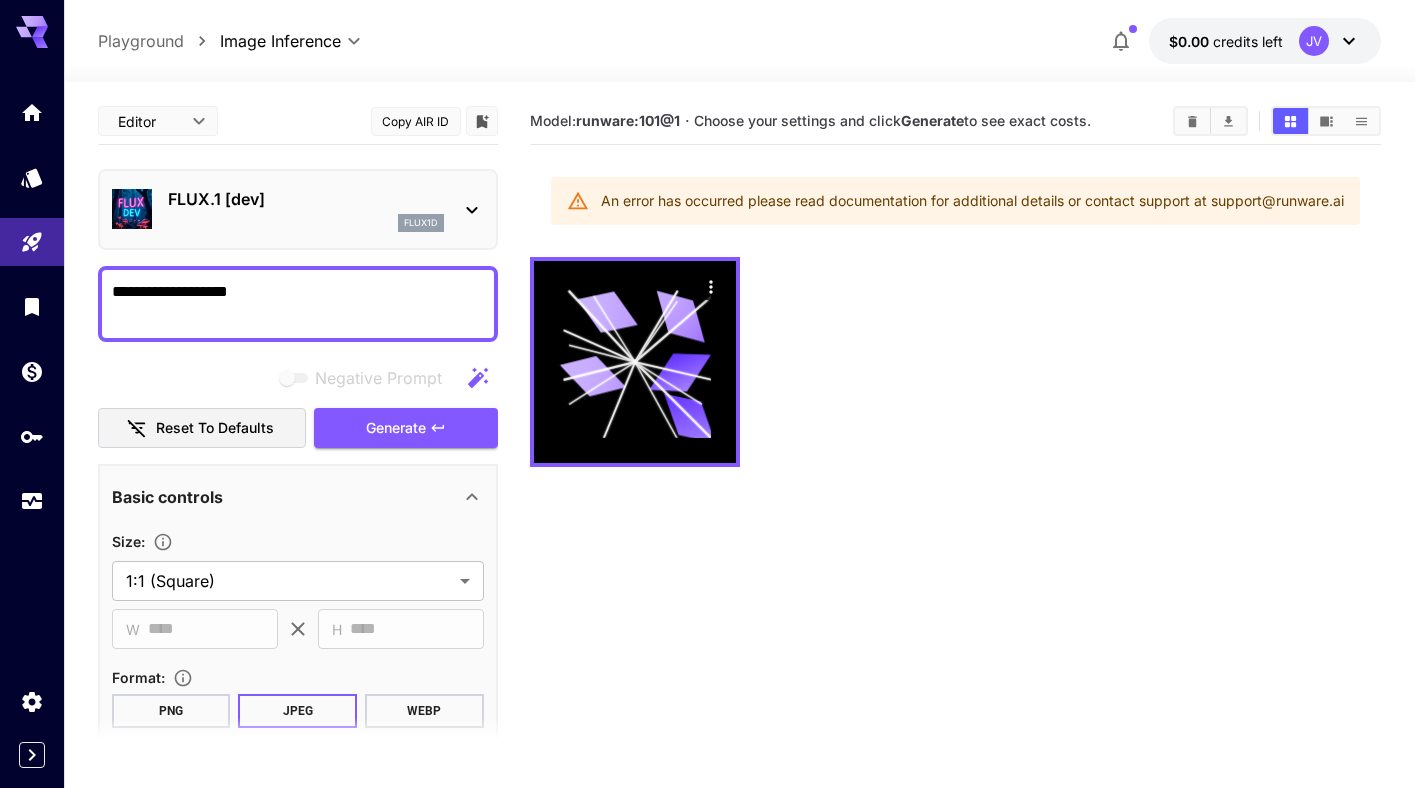 click on "FLUX.1 [dev] flux1d" at bounding box center [298, 209] 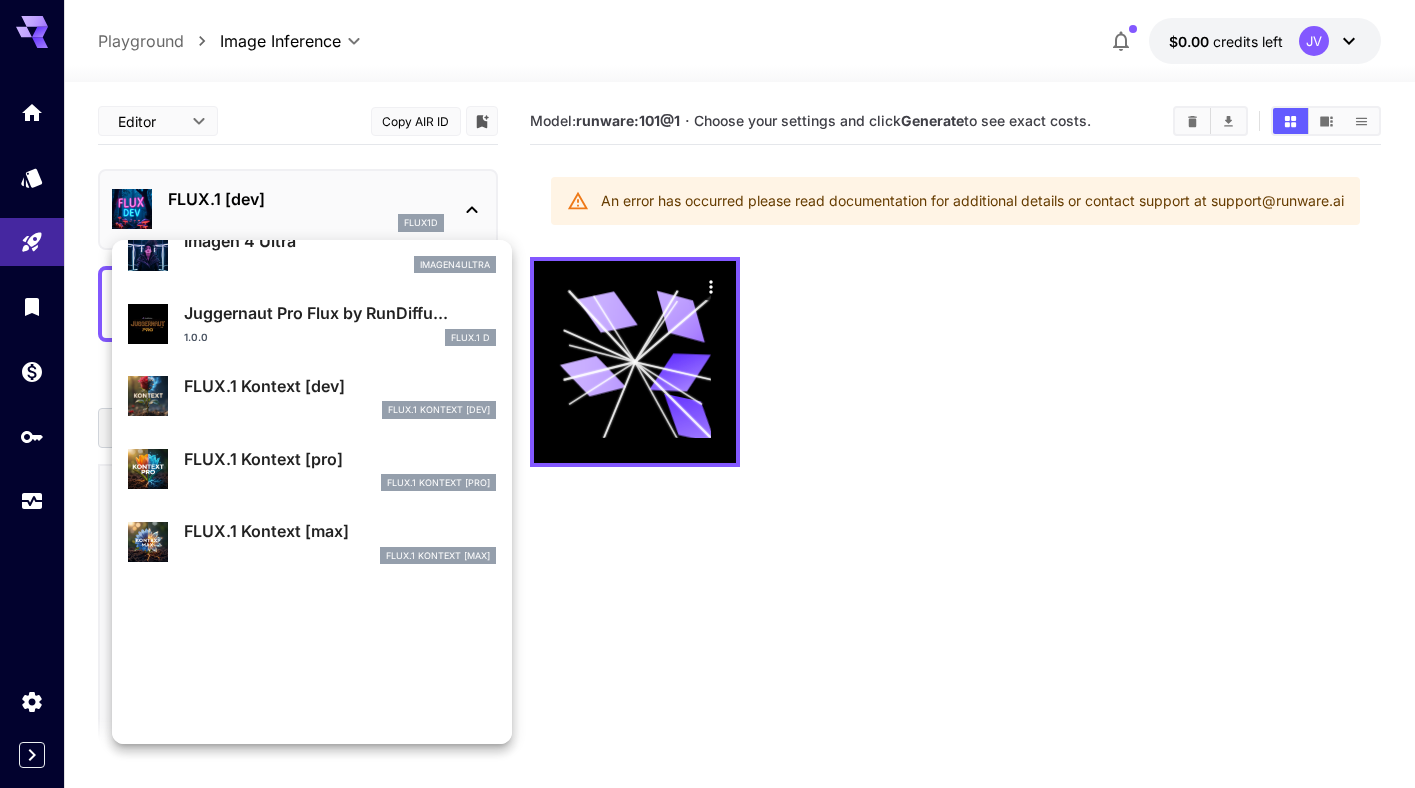 scroll, scrollTop: 1107, scrollLeft: 0, axis: vertical 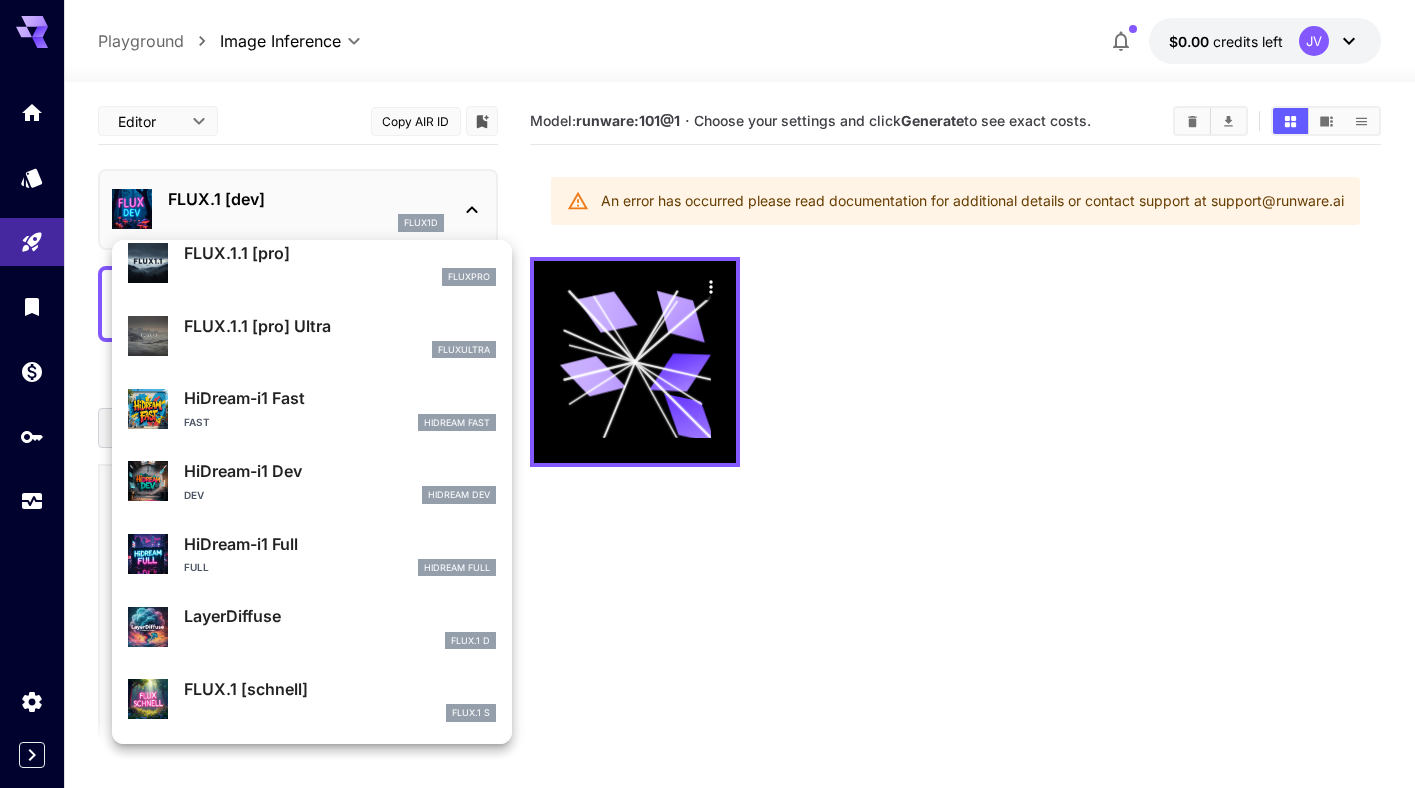 click on "FLUX.1 S" at bounding box center [340, 713] 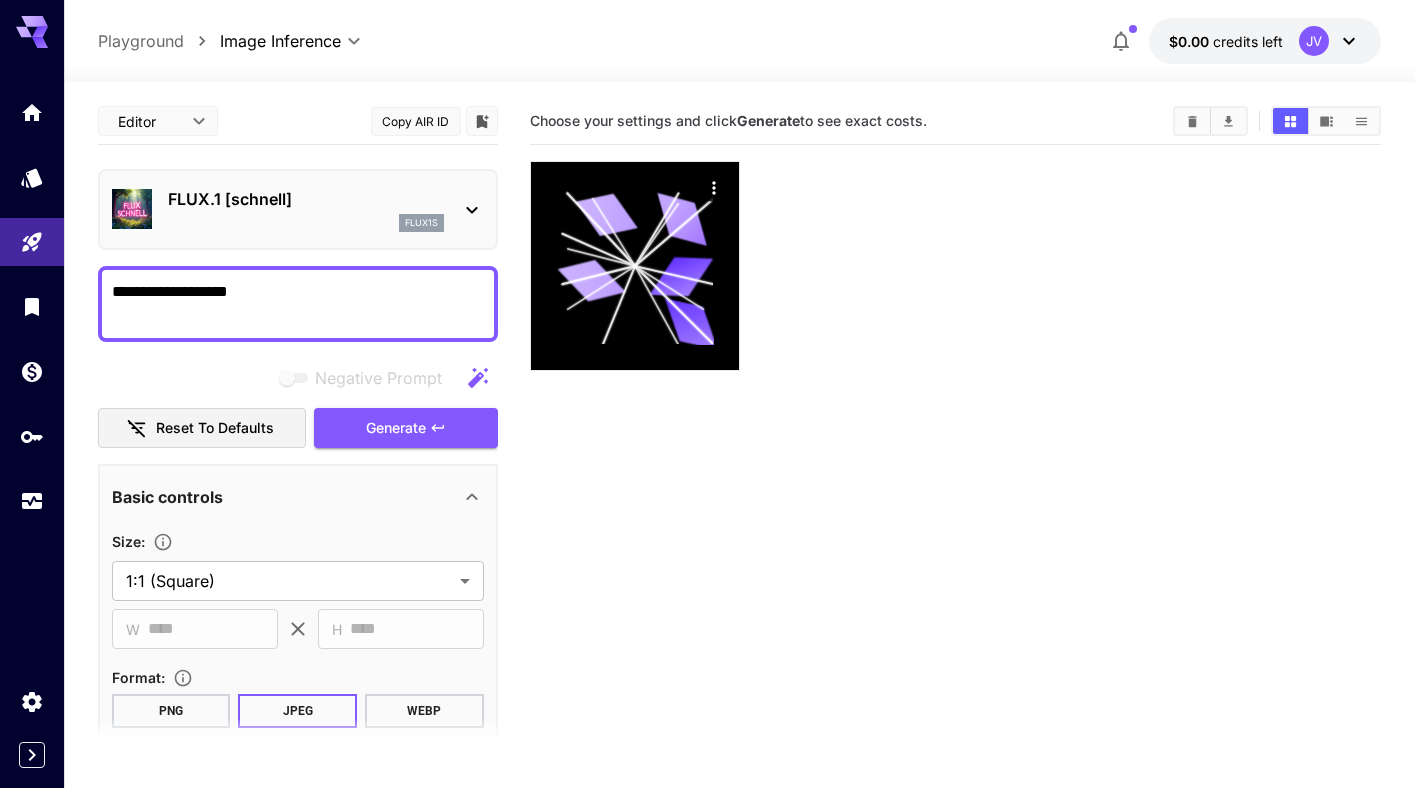 click on "**********" at bounding box center (298, 304) 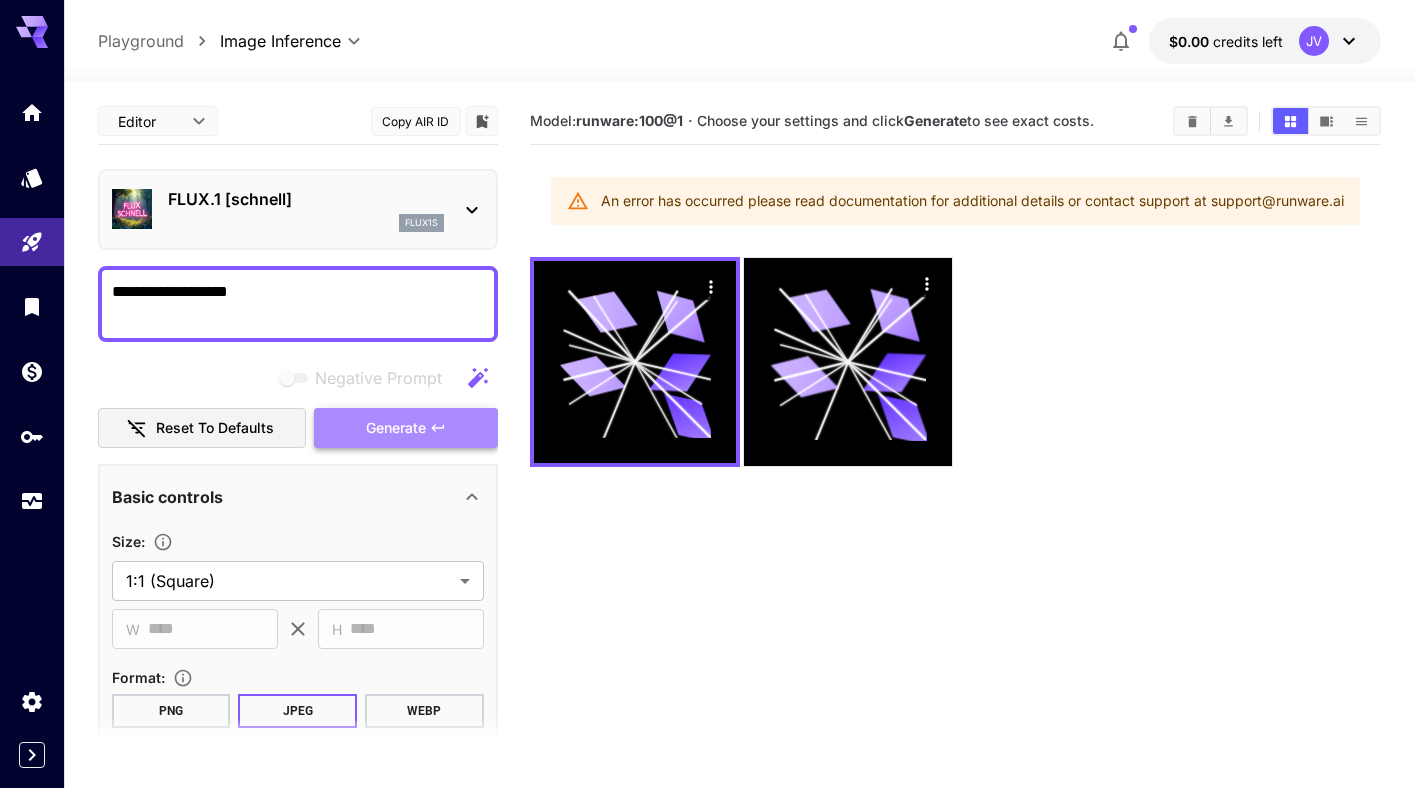 click on "Generate" at bounding box center [406, 428] 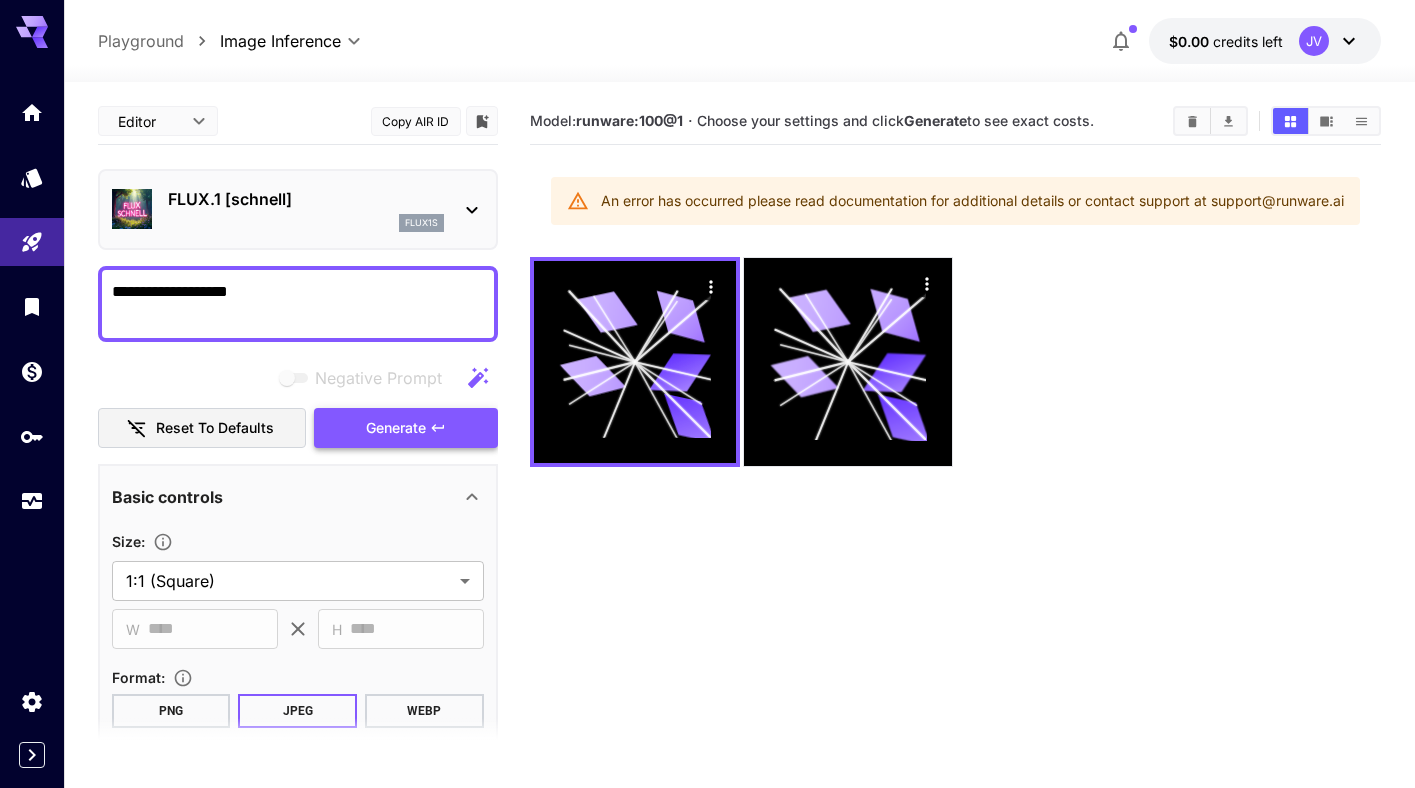 type 